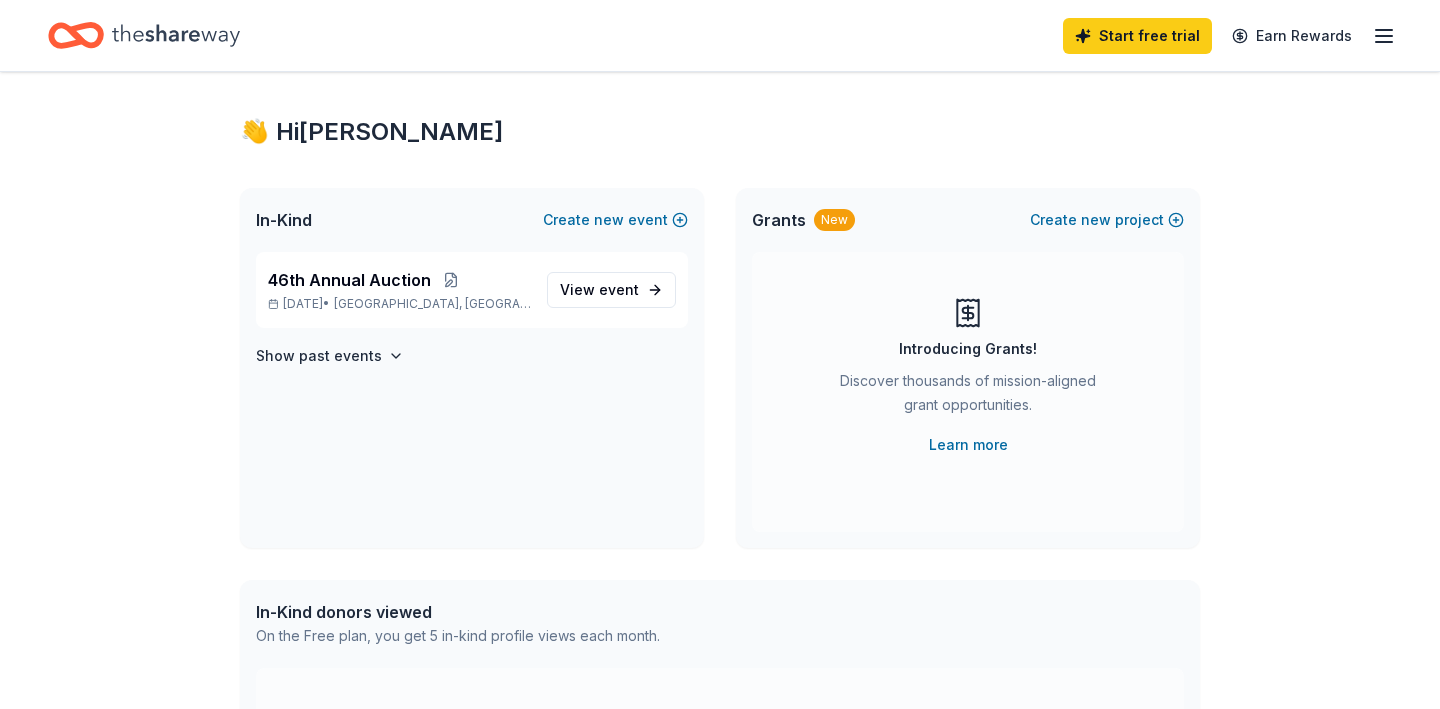 scroll, scrollTop: 0, scrollLeft: 0, axis: both 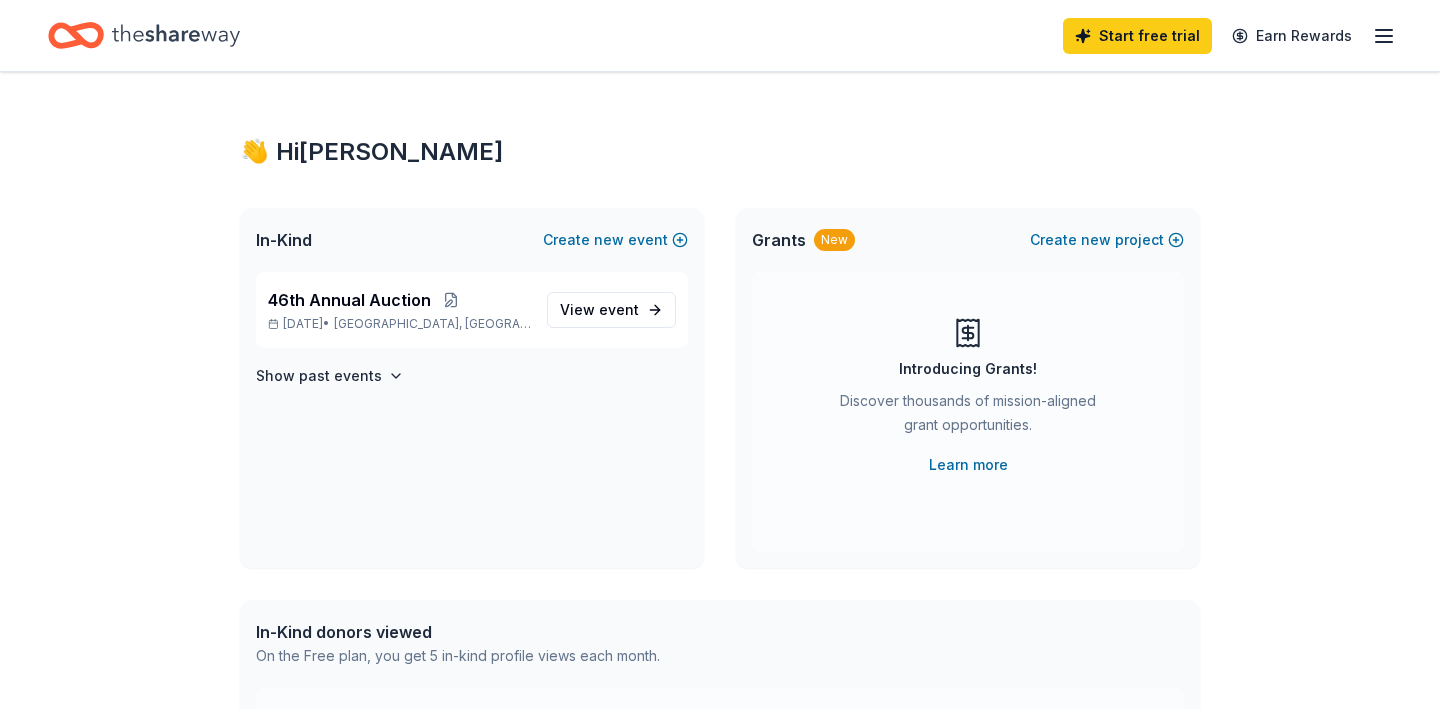 click on "In-Kind" at bounding box center [284, 240] 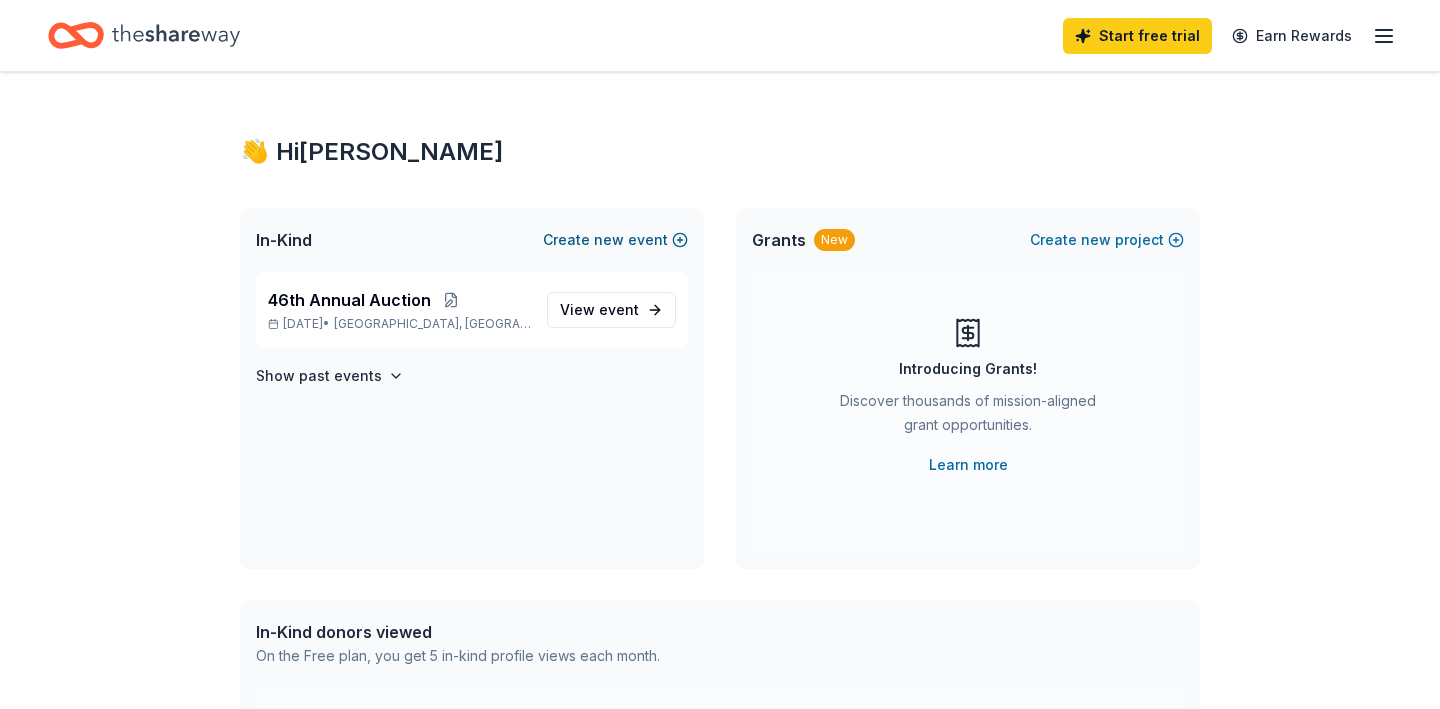 click on "Create  new  event" at bounding box center [615, 240] 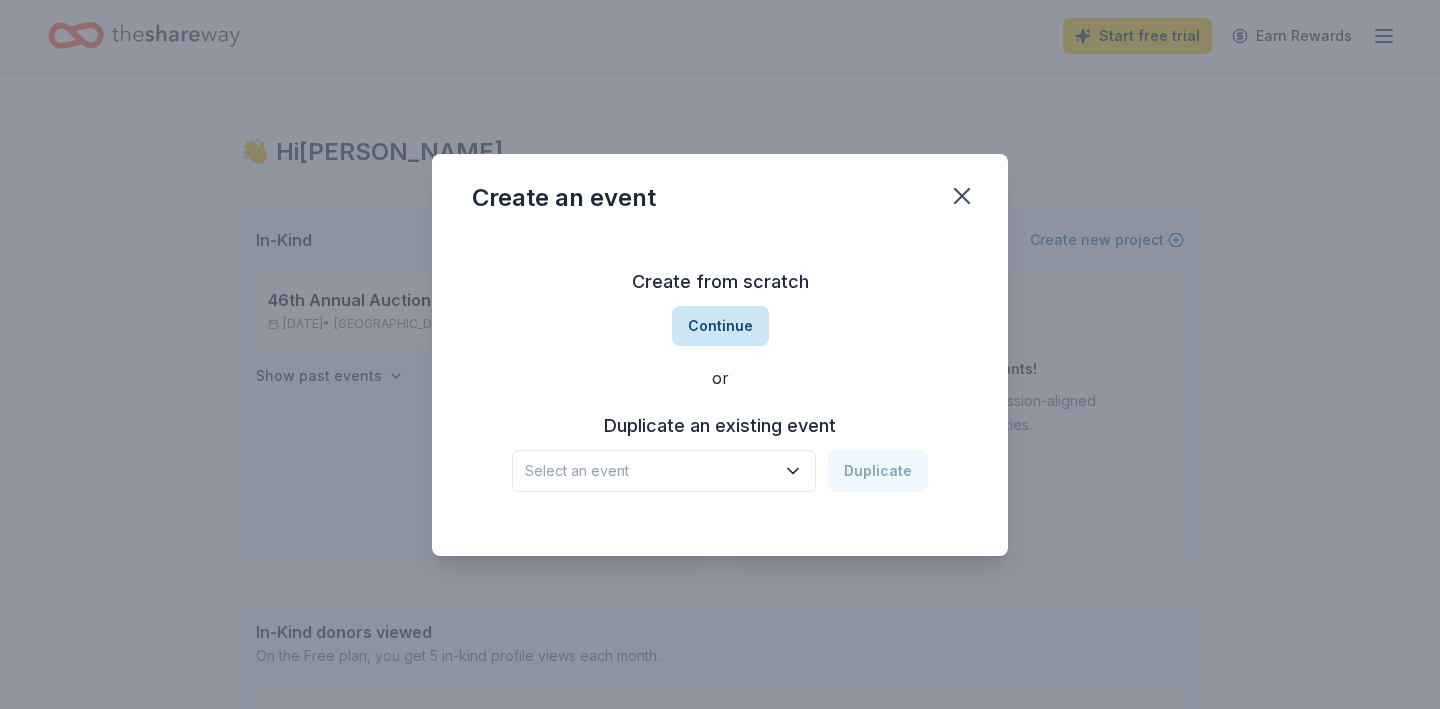 click on "Continue" at bounding box center [720, 326] 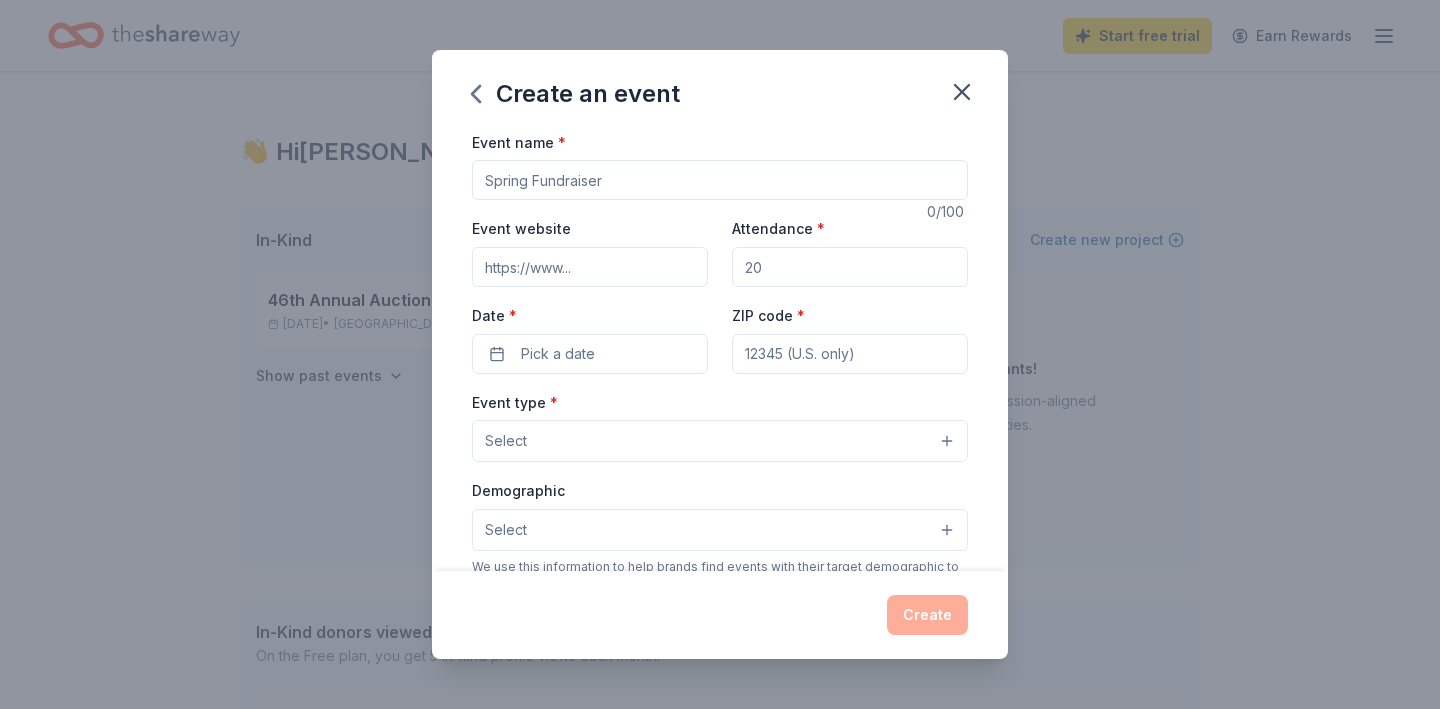 click on "Event name *" at bounding box center (720, 180) 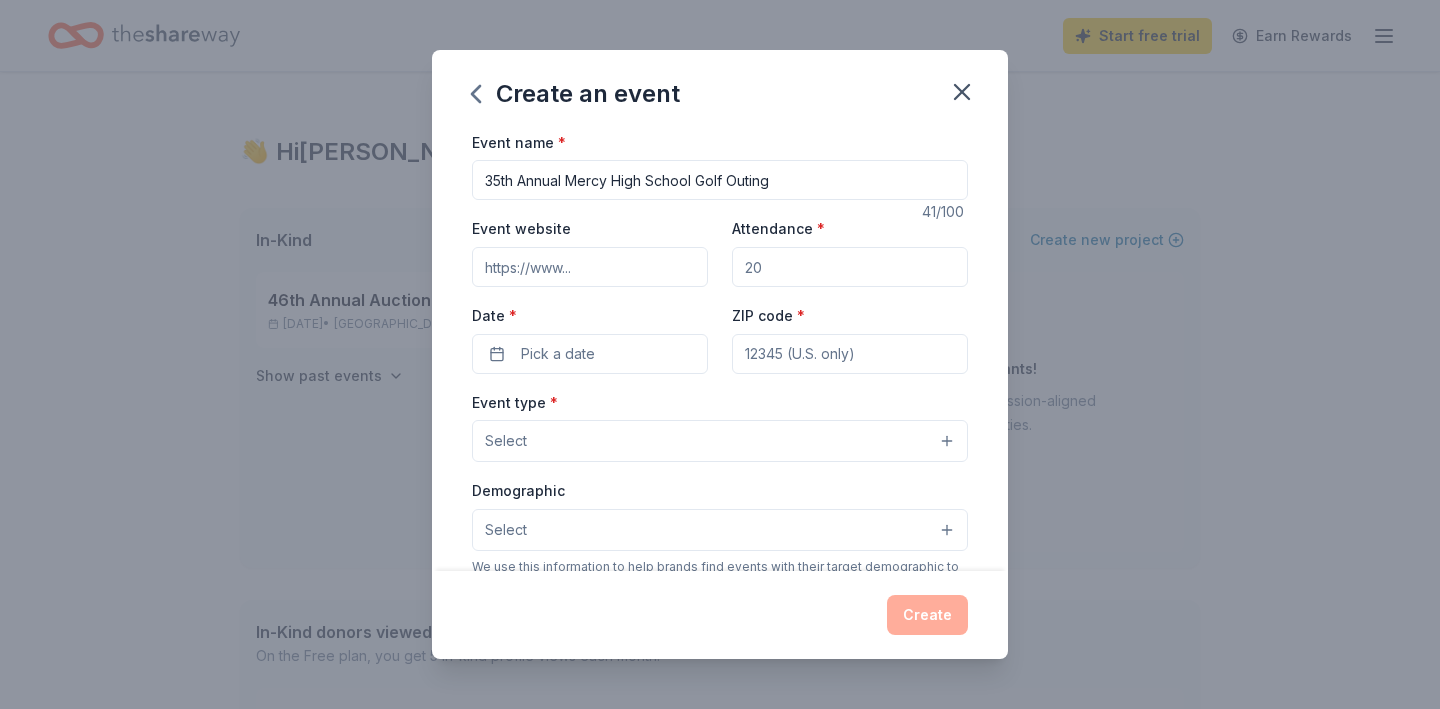 type on "35th Annual Mercy High School Golf Outing" 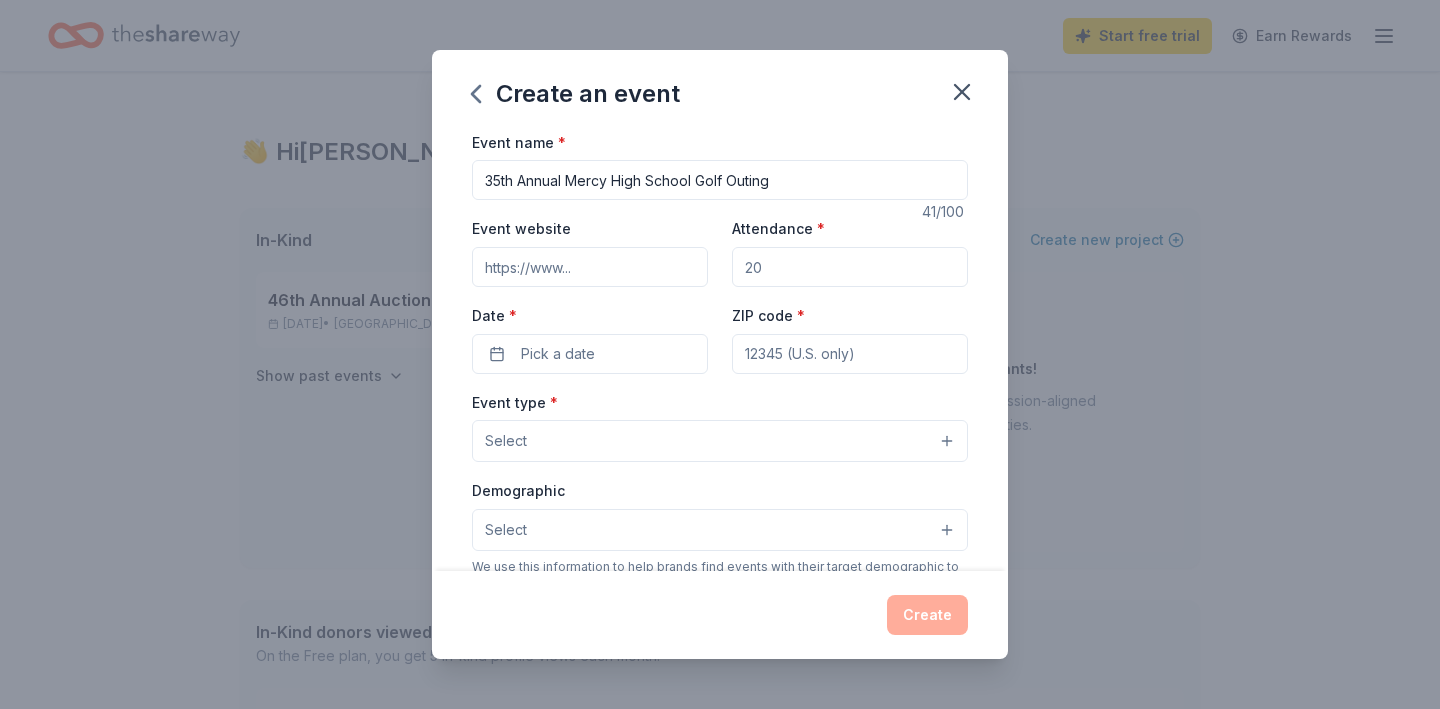 click on "Attendance *" at bounding box center (850, 267) 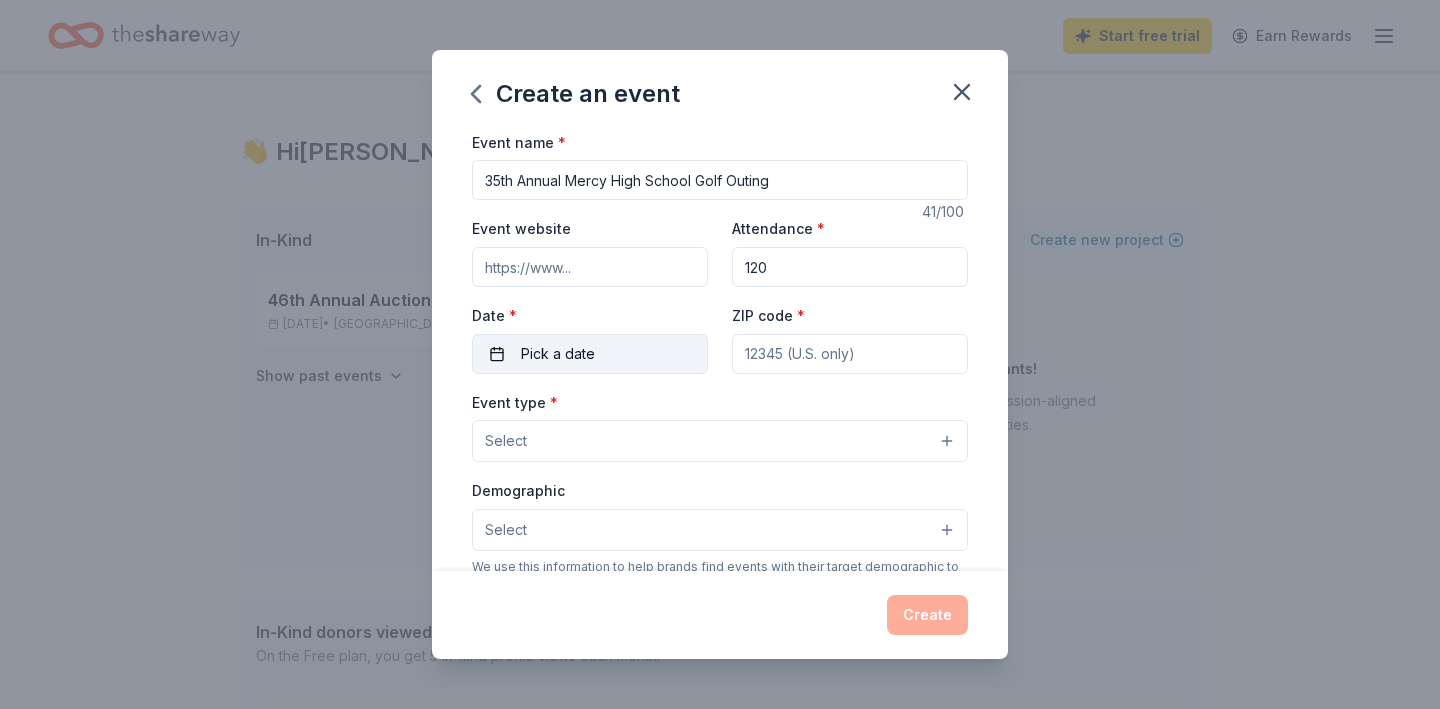 type on "120" 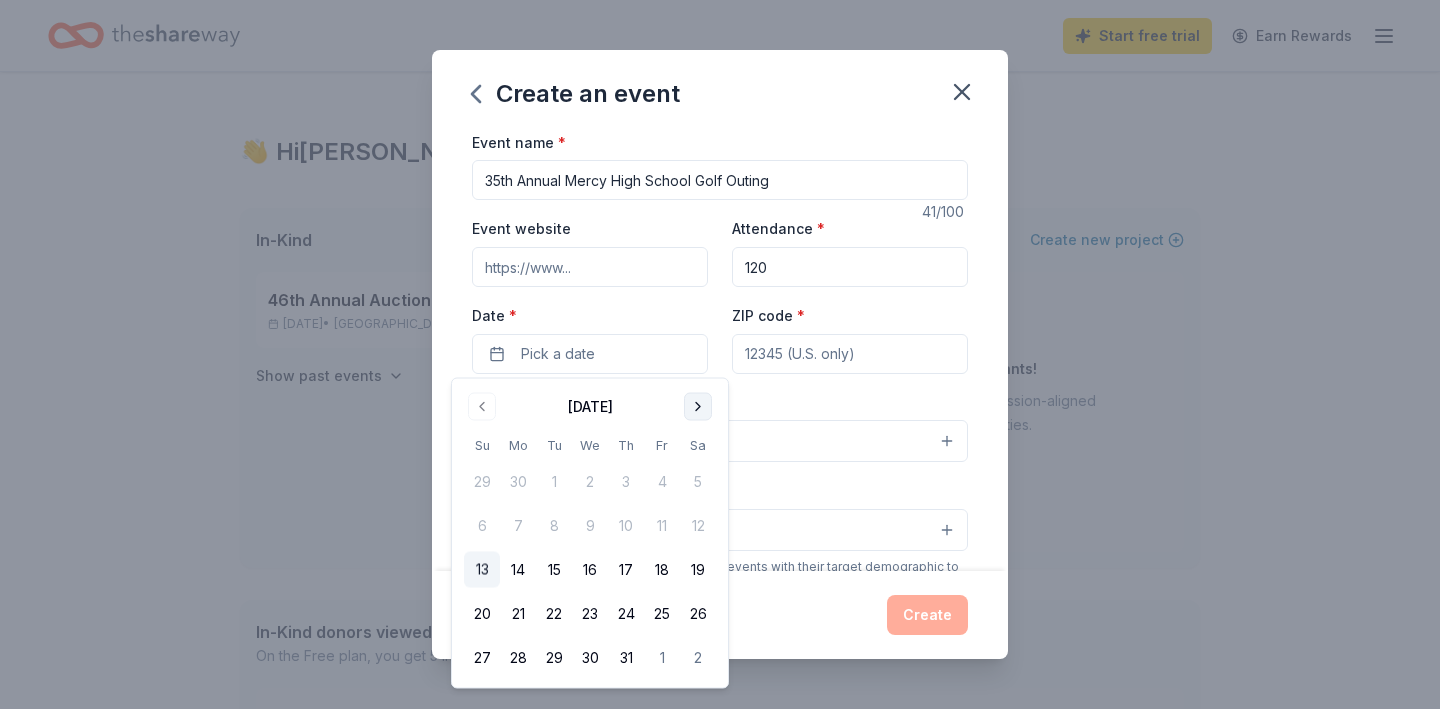 click at bounding box center [698, 407] 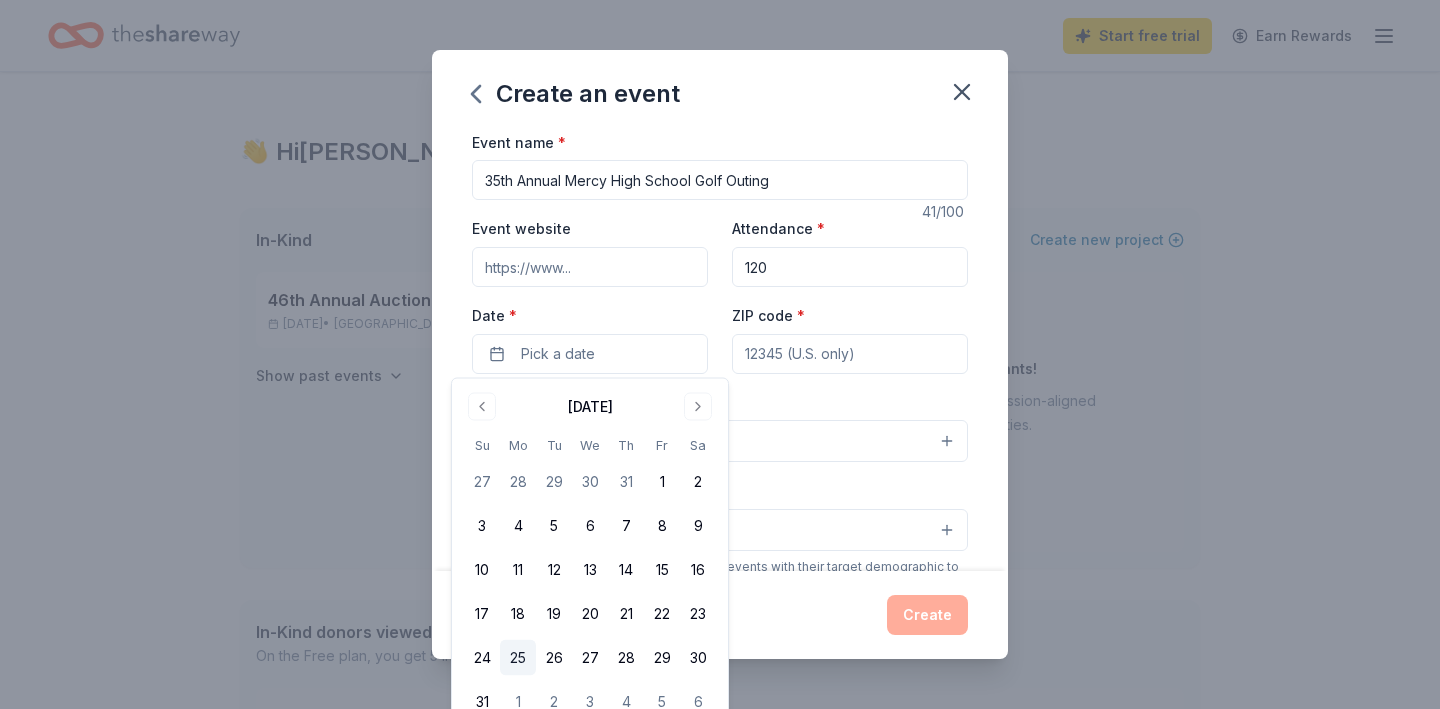 click on "25" at bounding box center (518, 658) 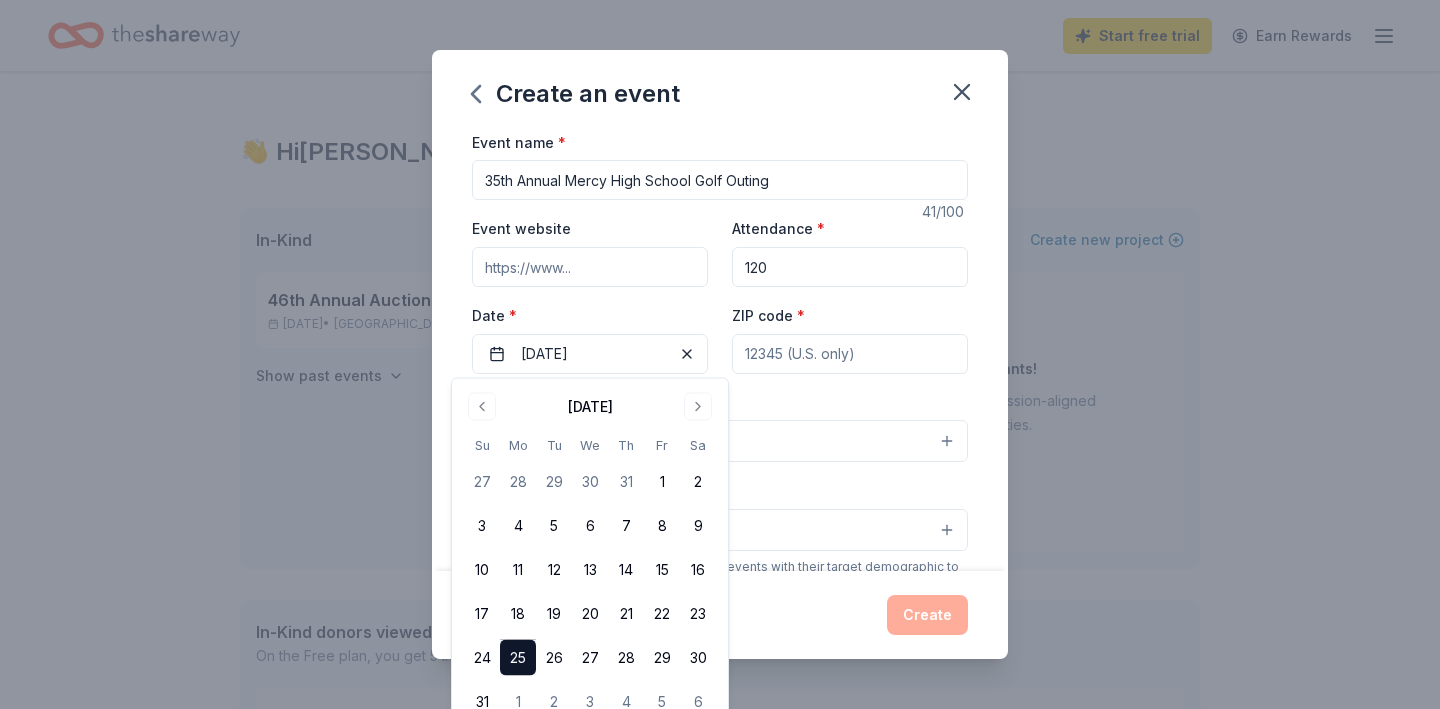 click on "ZIP code *" at bounding box center [850, 354] 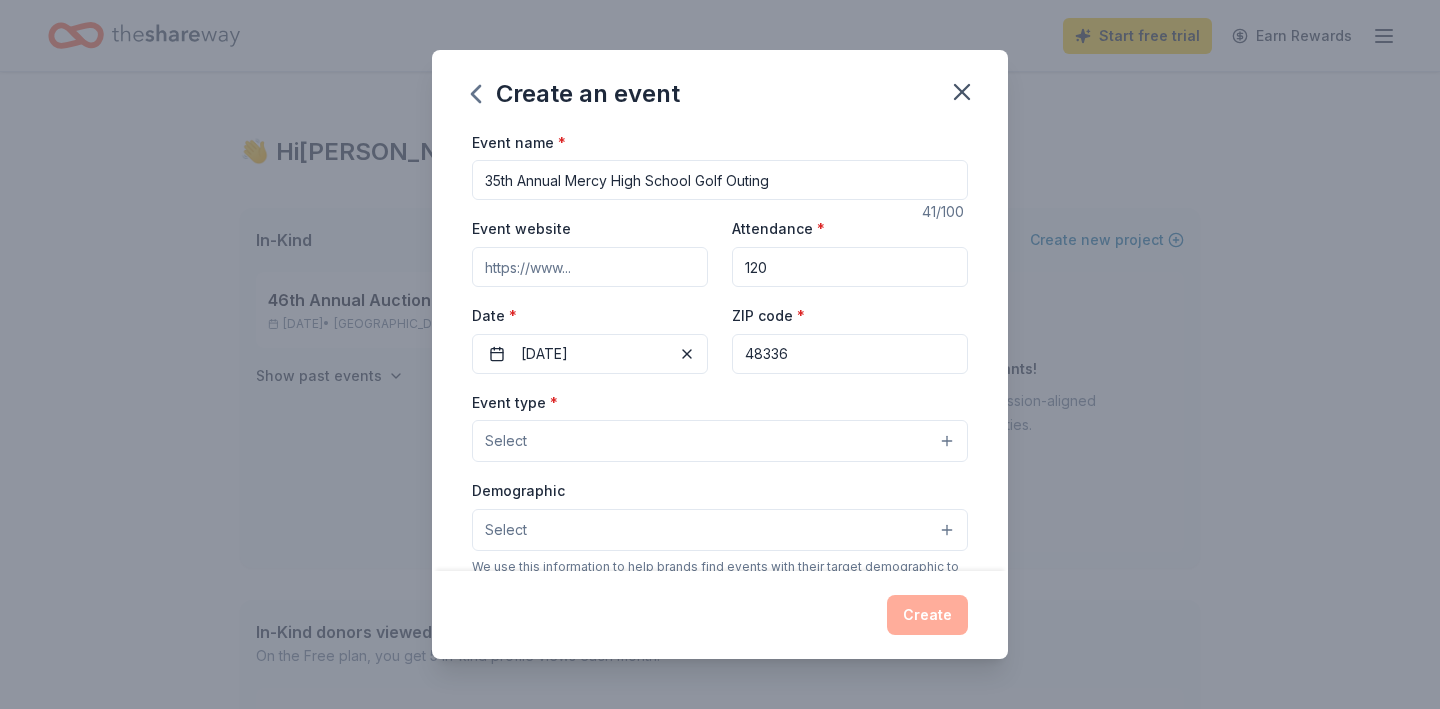 type on "48336" 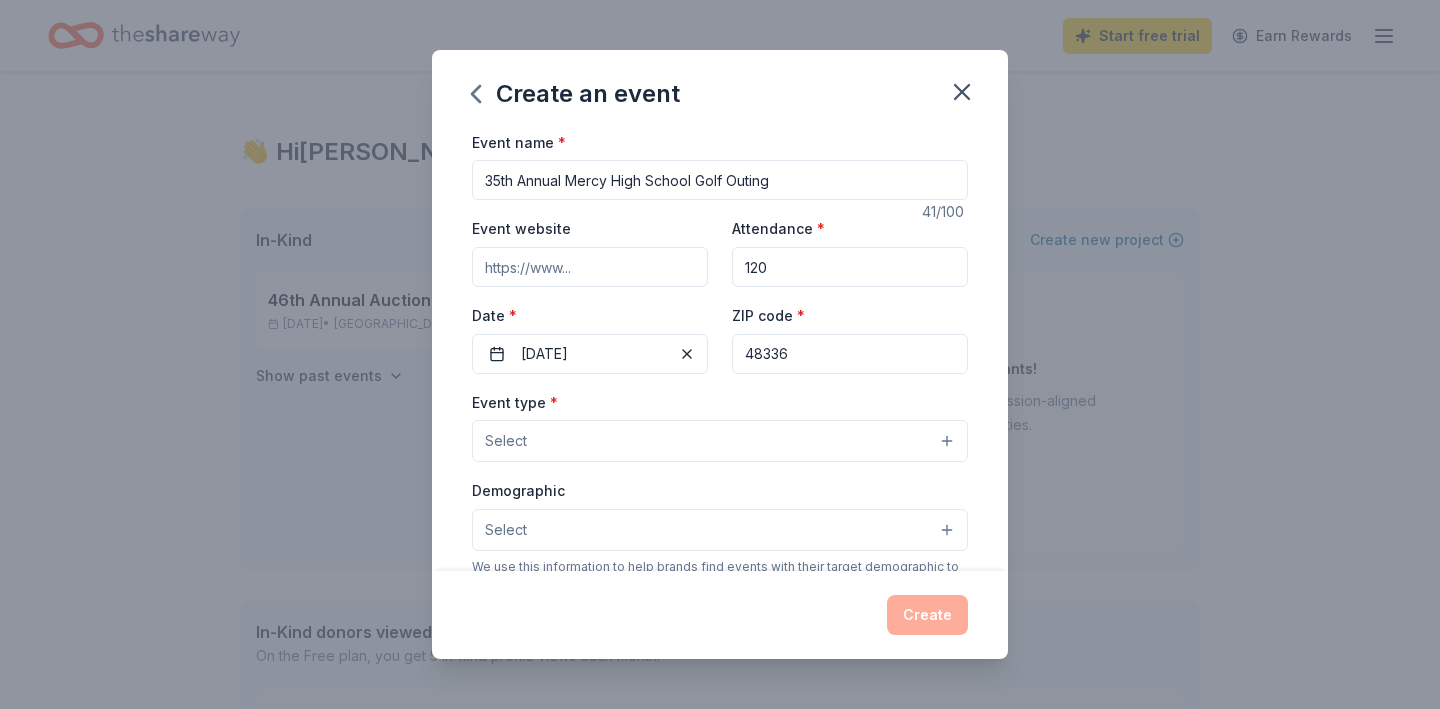 click on "Select" at bounding box center [720, 441] 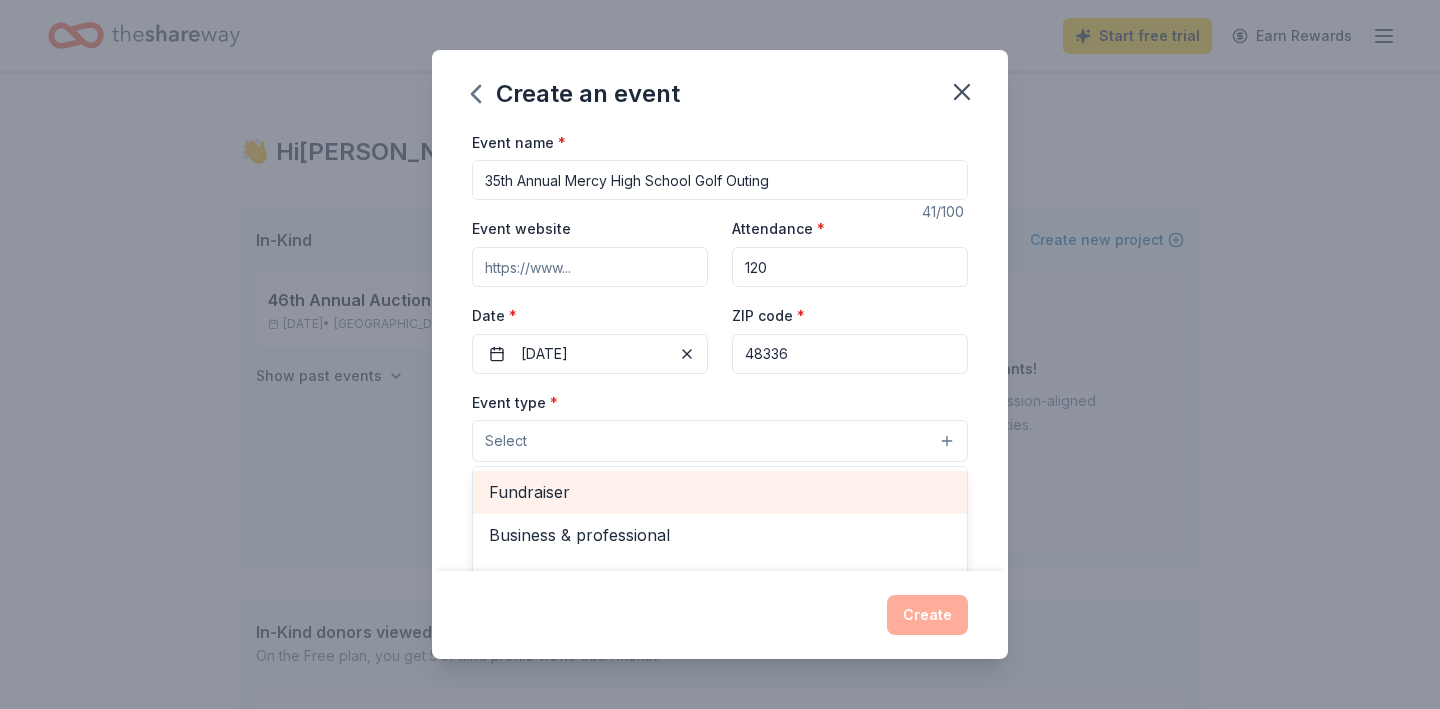 click on "Fundraiser" at bounding box center [720, 492] 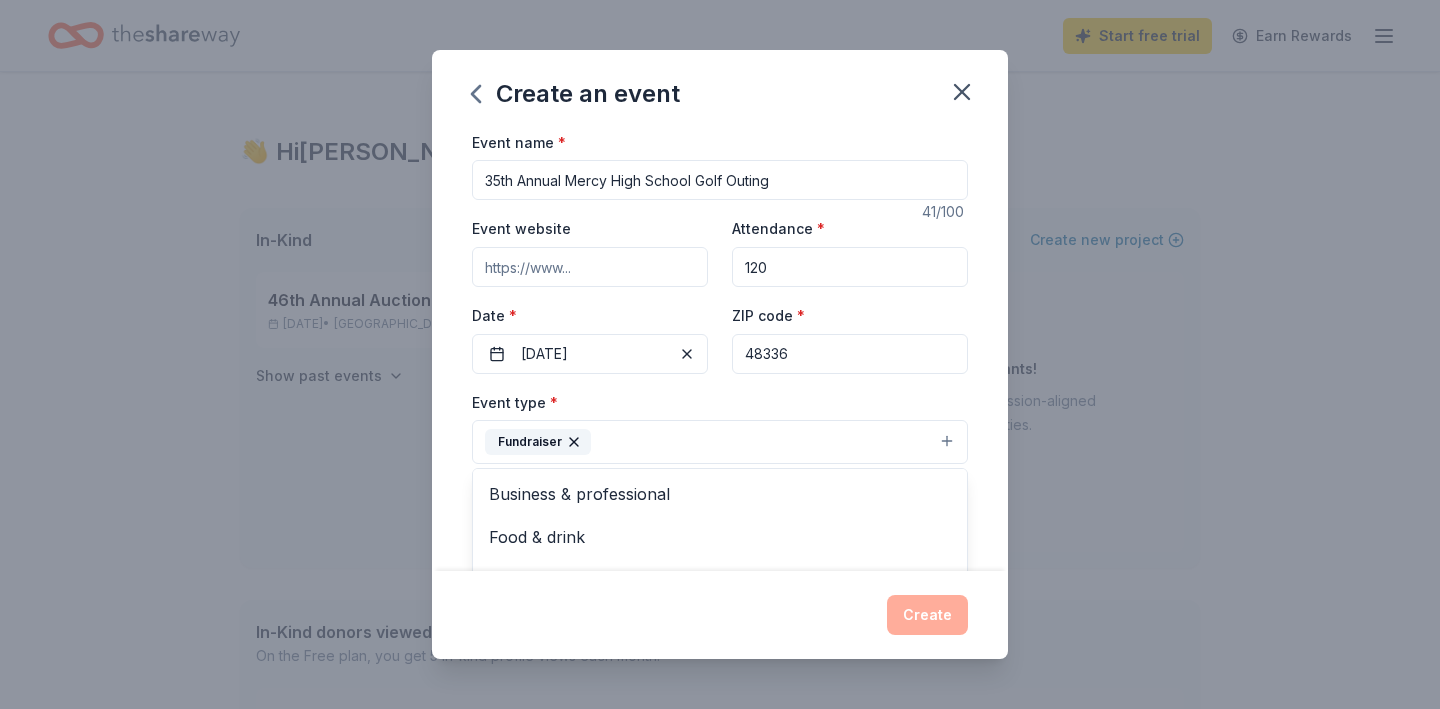 click on "Event name * 35th Annual Mercy High School Golf Outing 41 /100 Event website Attendance * 120 Date * 08/25/2025 ZIP code * 48336 Event type * Fundraiser Business & professional Food & drink Health & wellness Hobbies Music Performing & visual arts Demographic Select We use this information to help brands find events with their target demographic to sponsor their products. Mailing address Apt/unit Description What are you looking for? * Auction & raffle Meals Snacks Desserts Alcohol Beverages Send me reminders Email me reminders of donor application deadlines Recurring event" at bounding box center (720, 350) 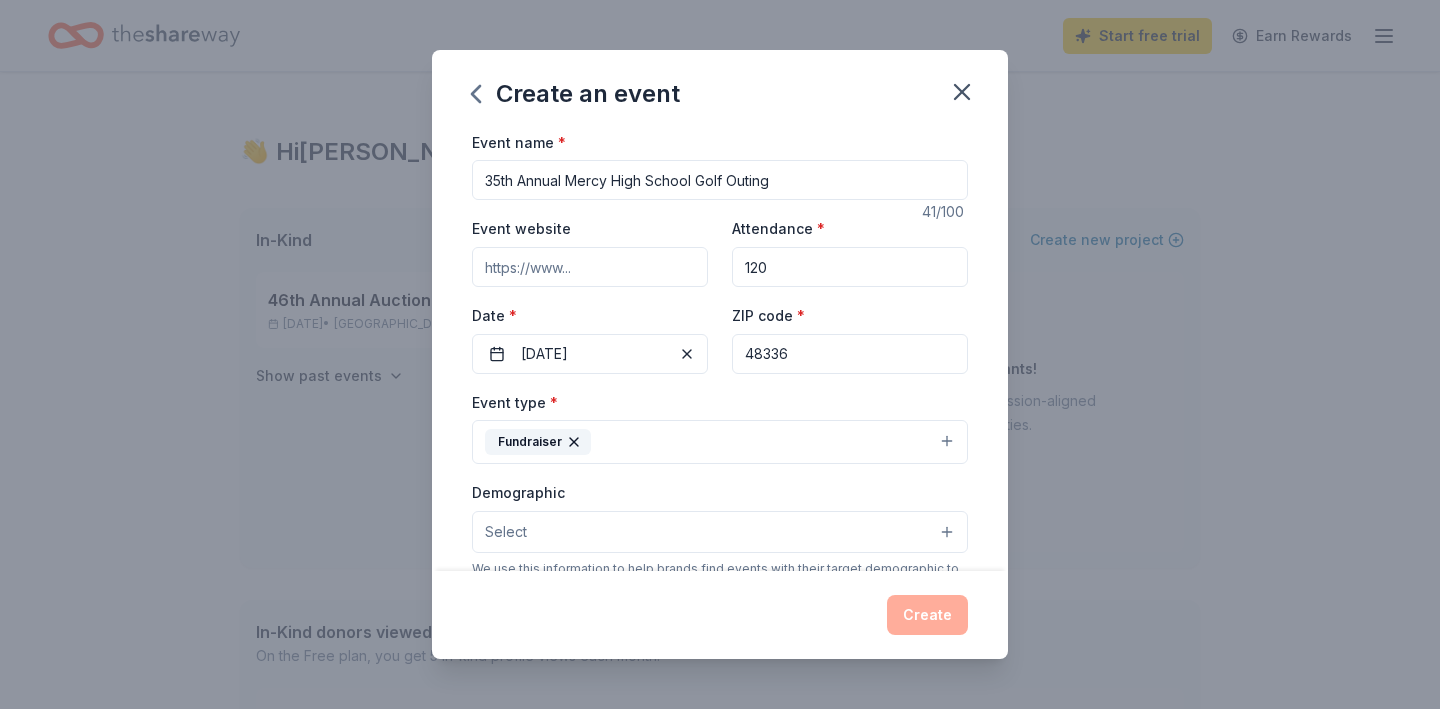 click on "Fundraiser" at bounding box center [720, 442] 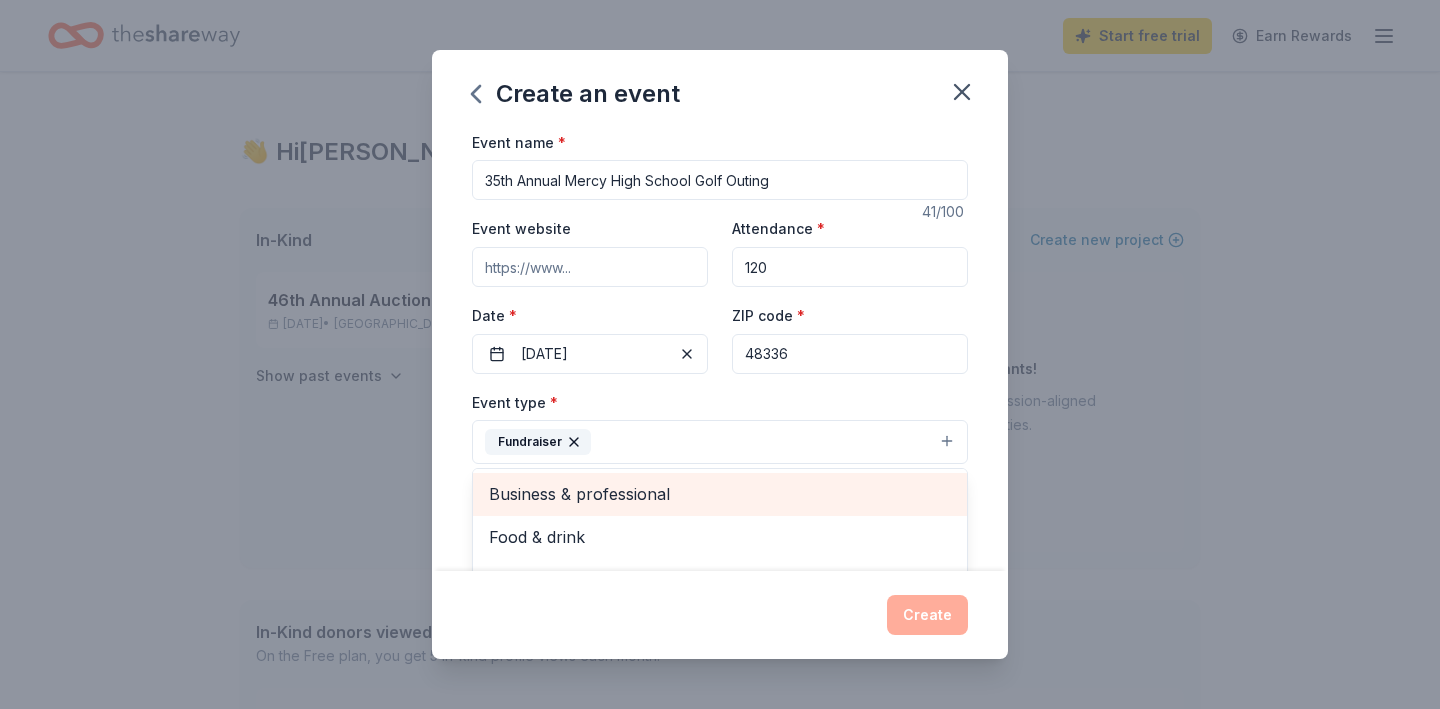 scroll, scrollTop: 24, scrollLeft: 0, axis: vertical 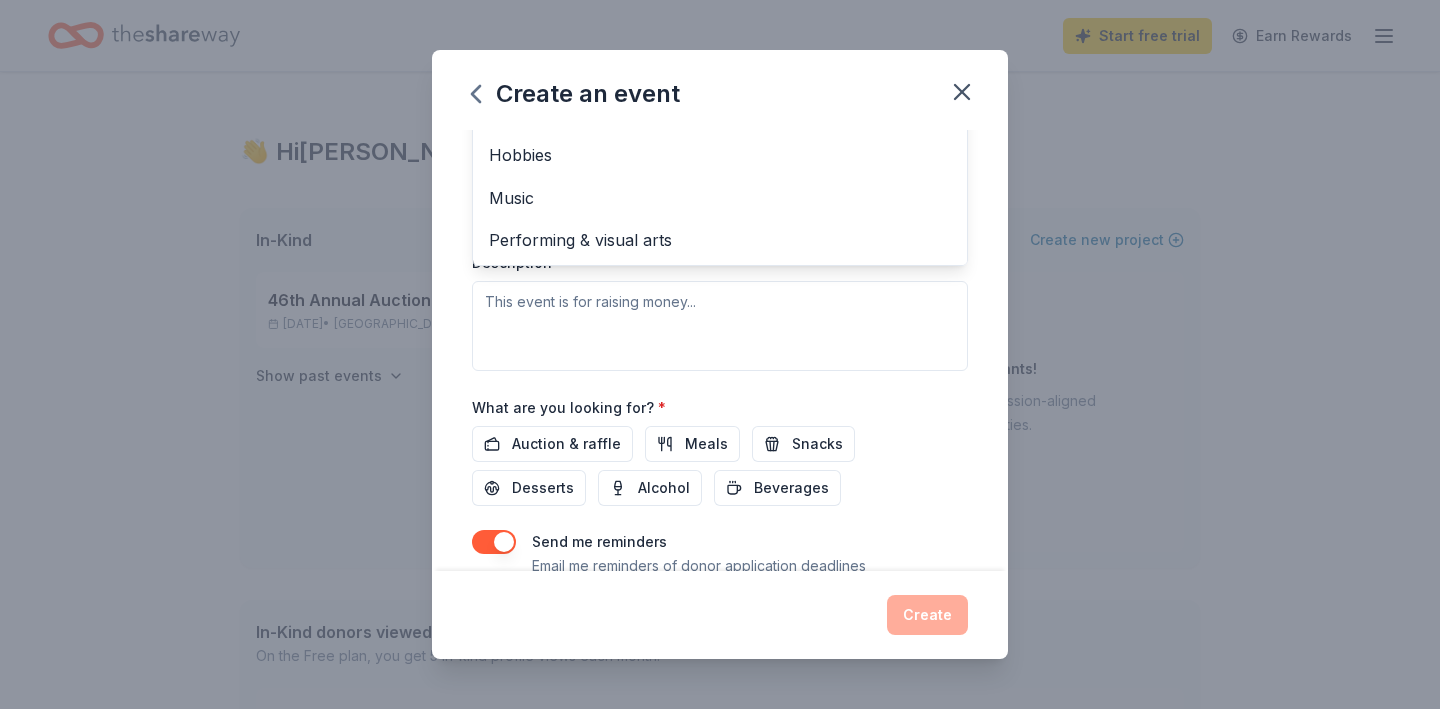 click on "Event type * Fundraiser Business & professional Food & drink Health & wellness Hobbies Music Performing & visual arts Demographic Select We use this information to help brands find events with their target demographic to sponsor their products. Mailing address Apt/unit Description" at bounding box center [720, 159] 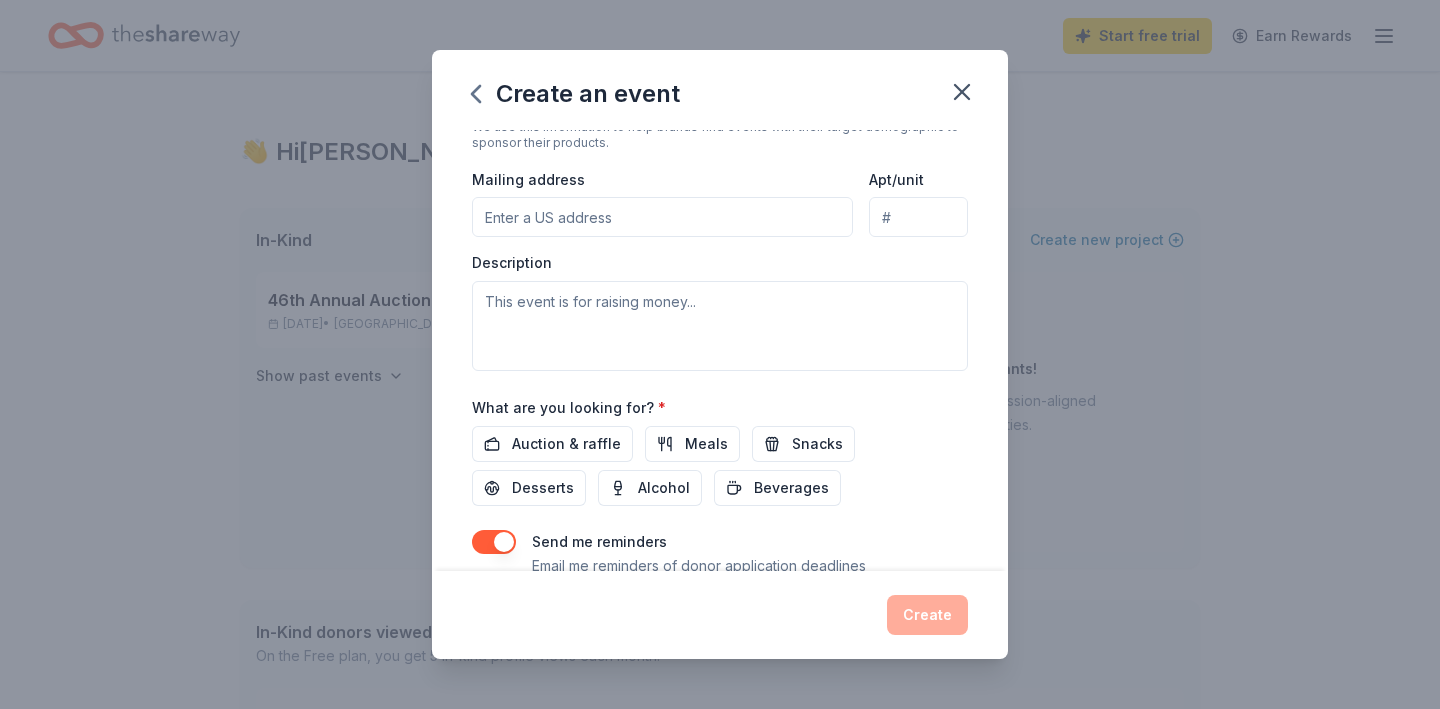scroll, scrollTop: 91, scrollLeft: 0, axis: vertical 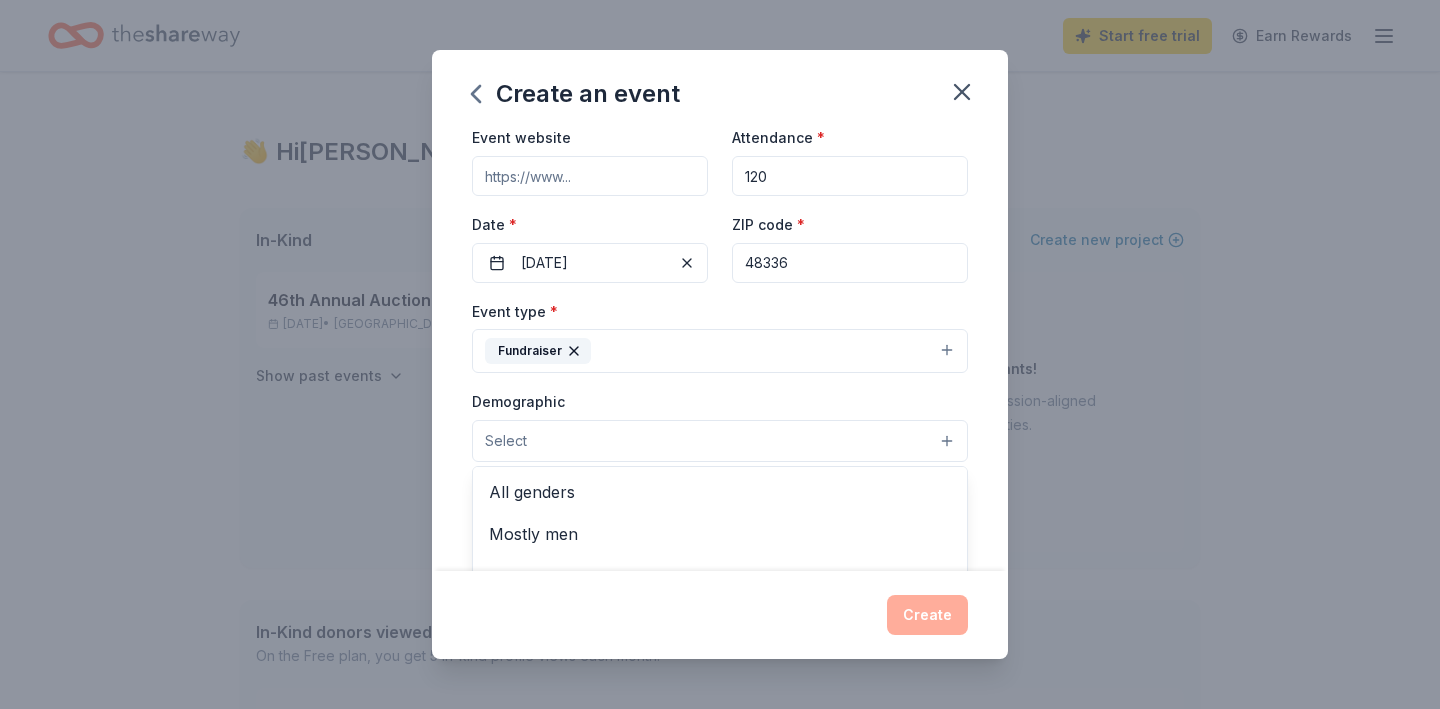 click on "Select" at bounding box center [720, 441] 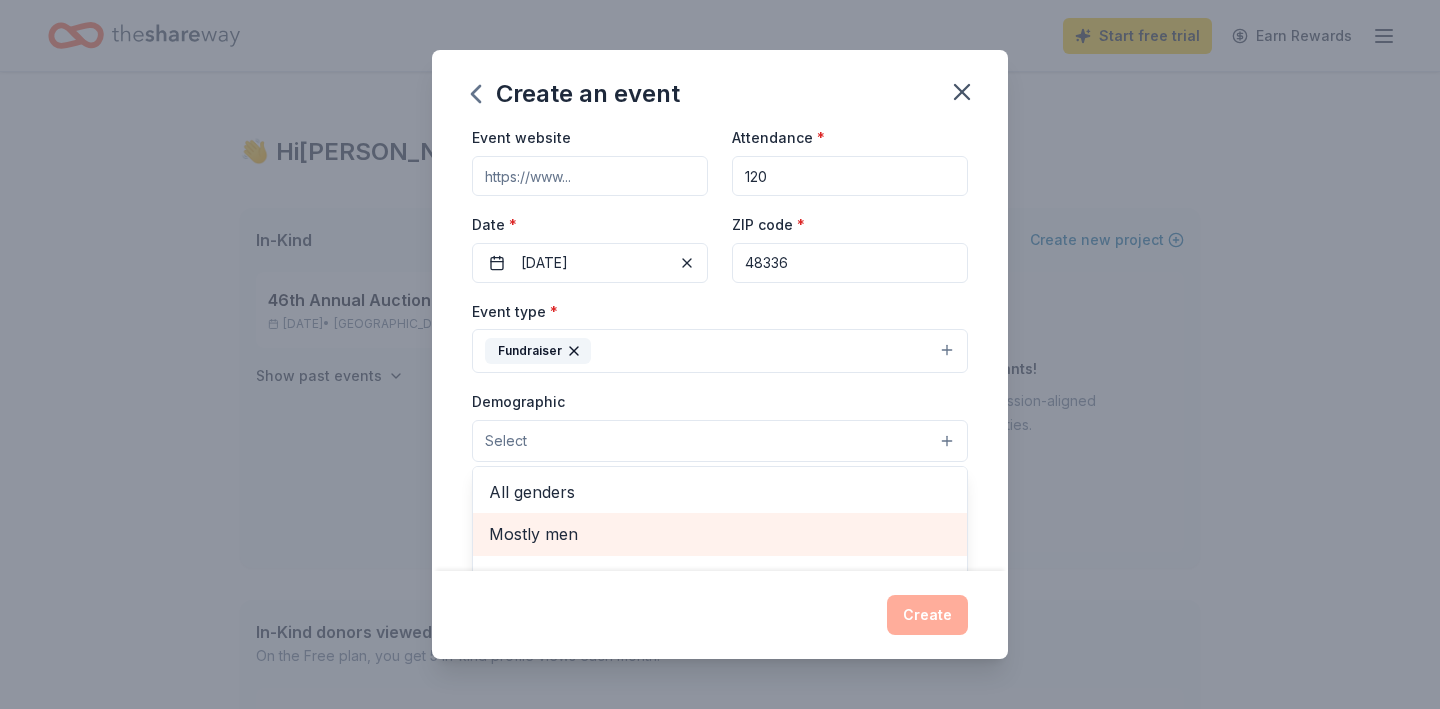 click on "Mostly men" at bounding box center [720, 534] 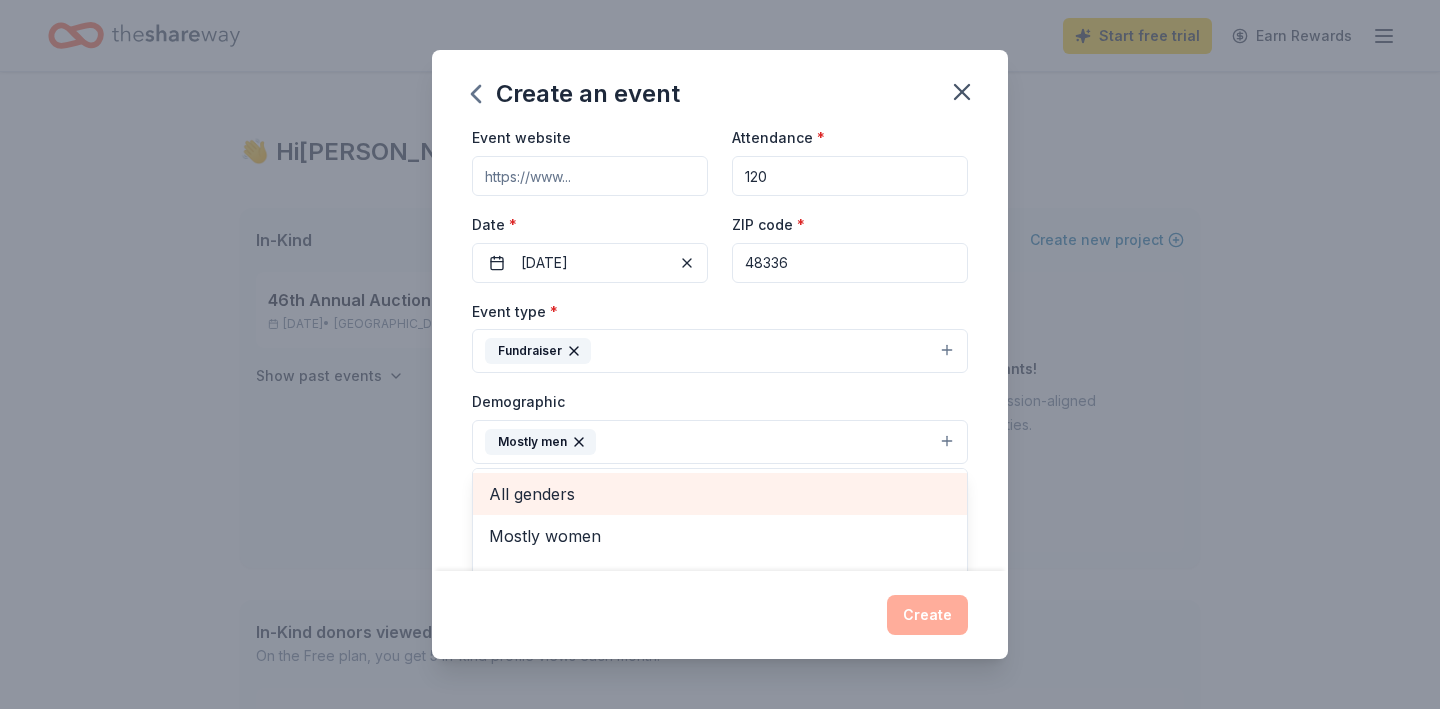 click on "All genders" at bounding box center (720, 494) 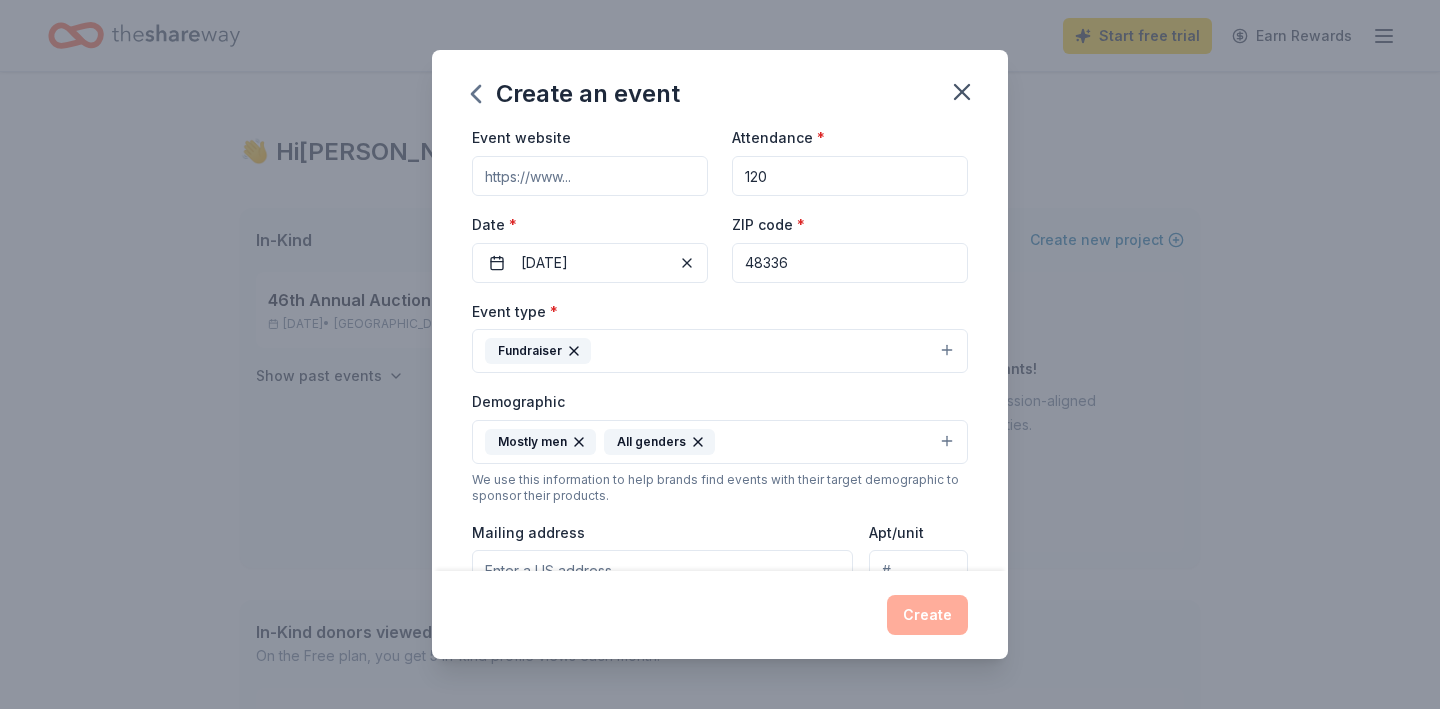 click on "Mostly men" at bounding box center (540, 442) 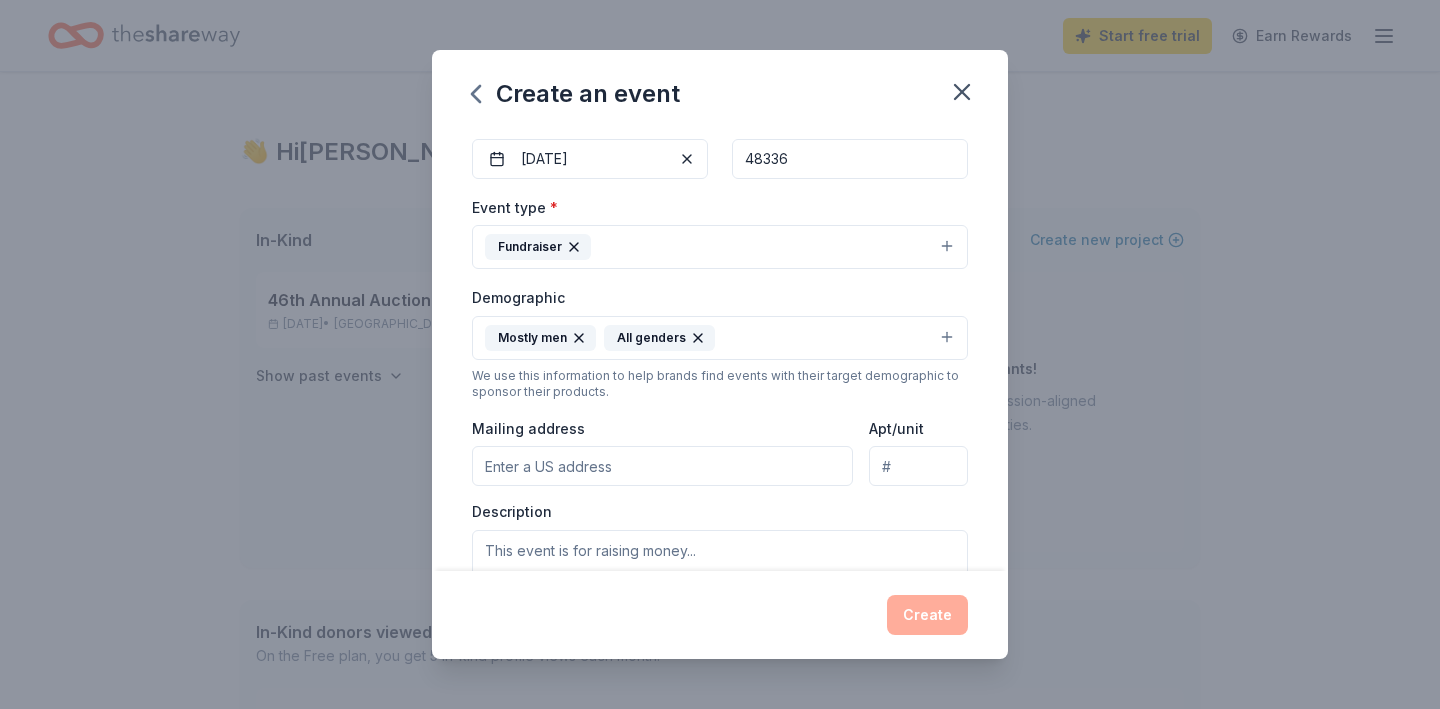 scroll, scrollTop: 210, scrollLeft: 0, axis: vertical 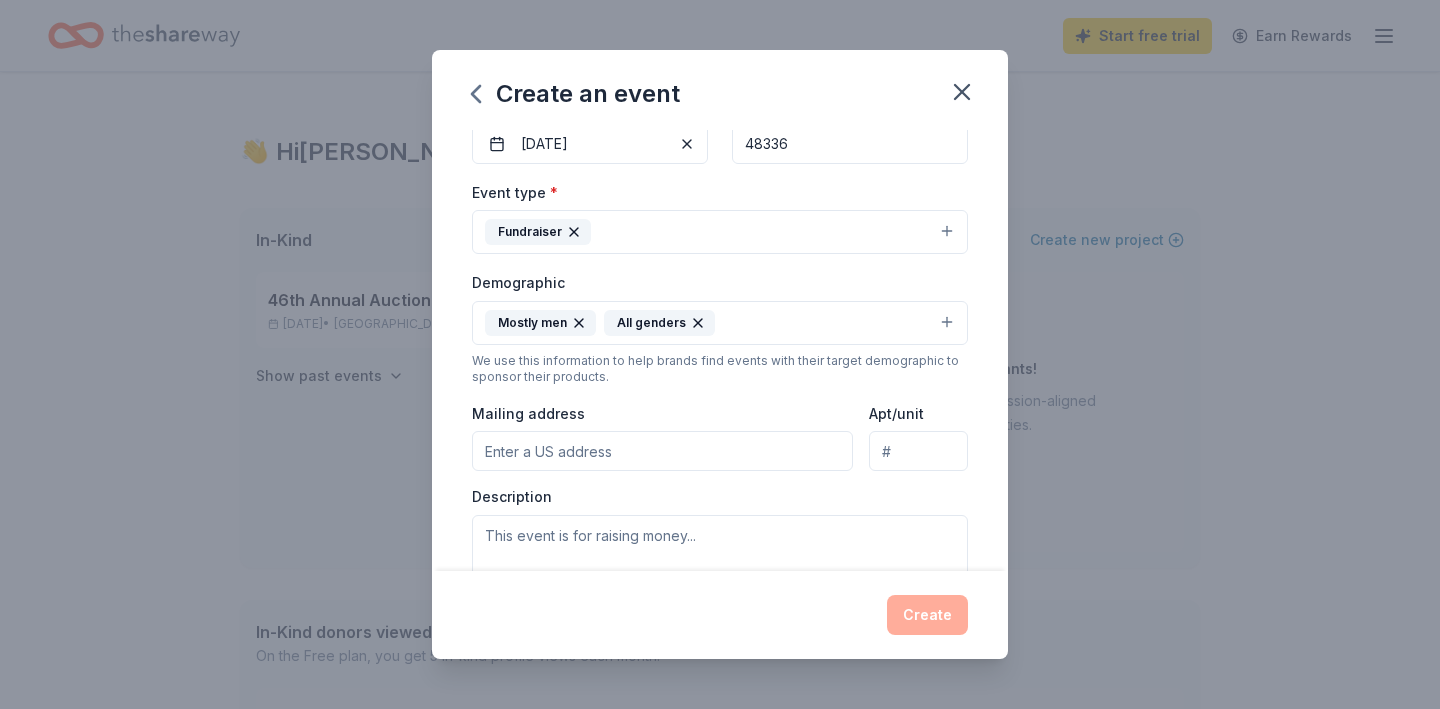 click on "Mailing address" at bounding box center (662, 451) 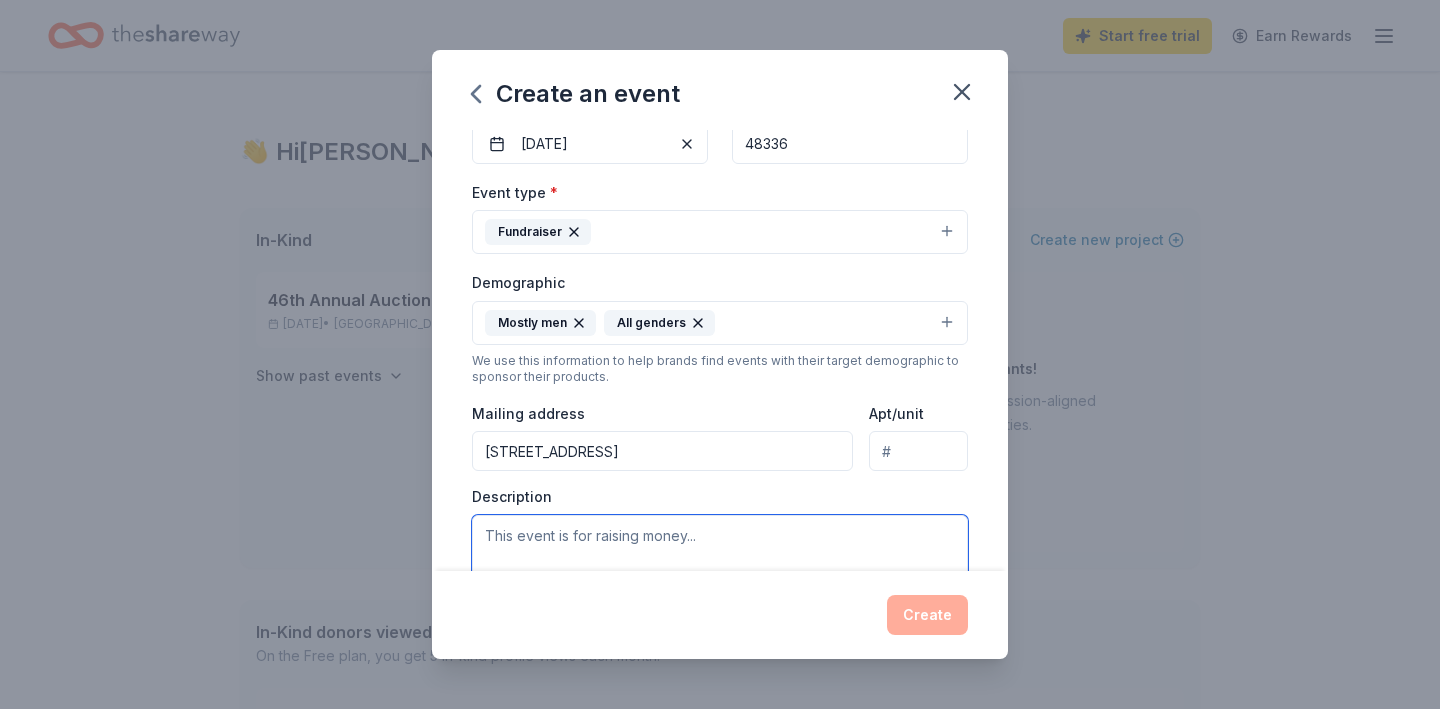 click at bounding box center [720, 560] 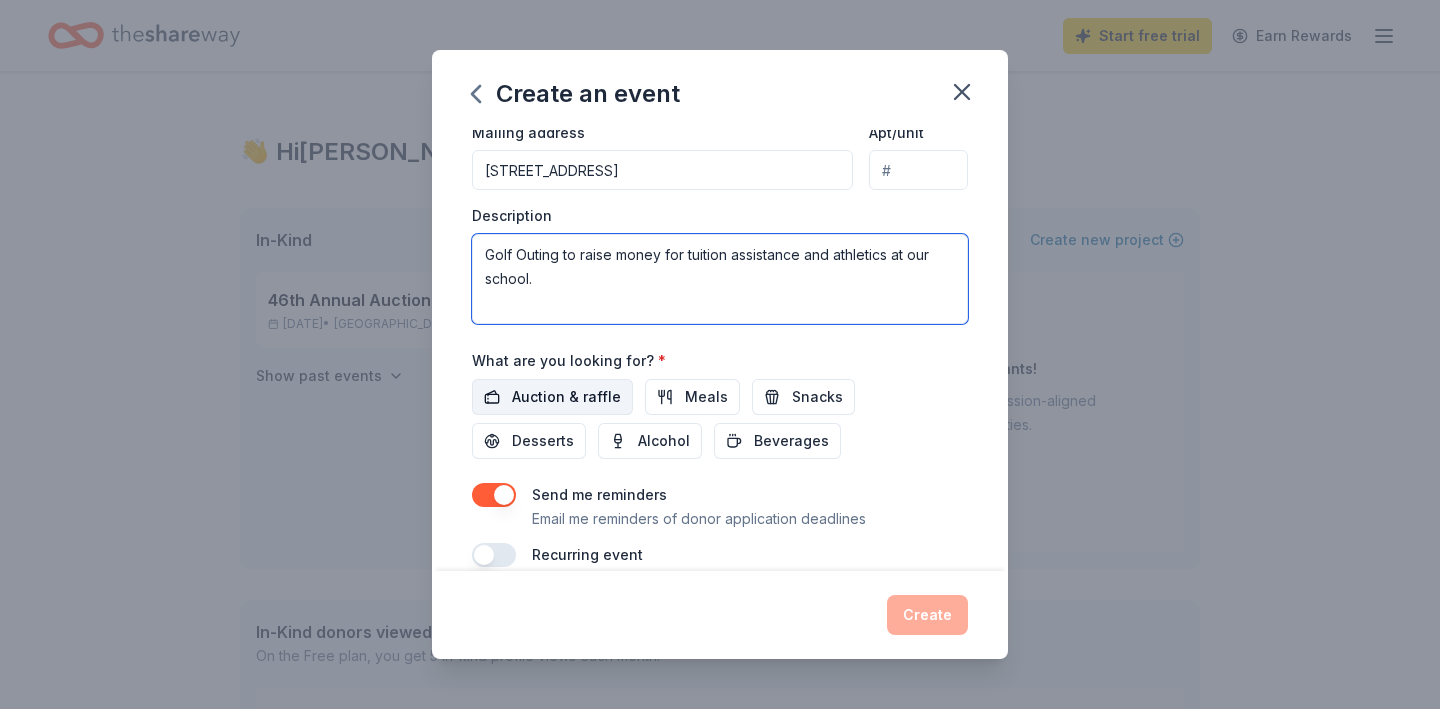 scroll, scrollTop: 493, scrollLeft: 0, axis: vertical 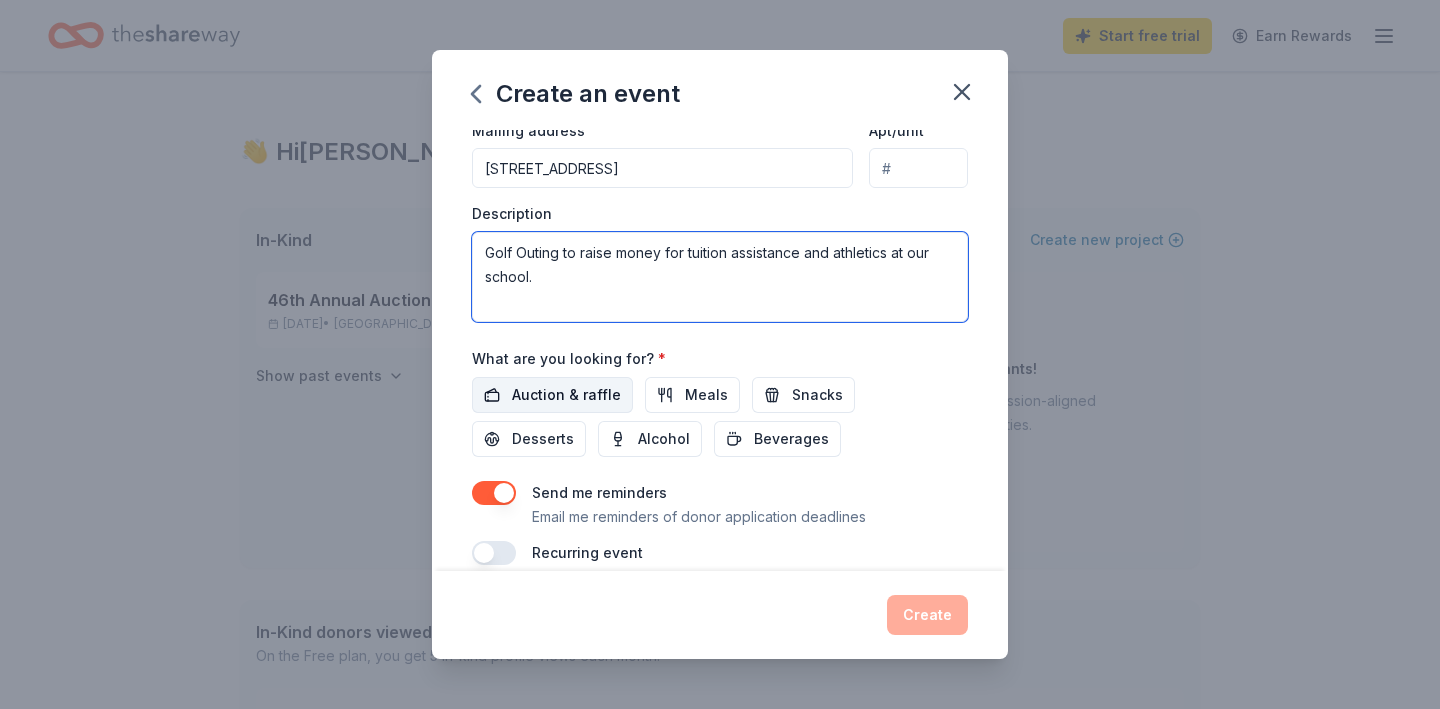 type on "Golf Outing to raise money for tuition assistance and athletics at our school." 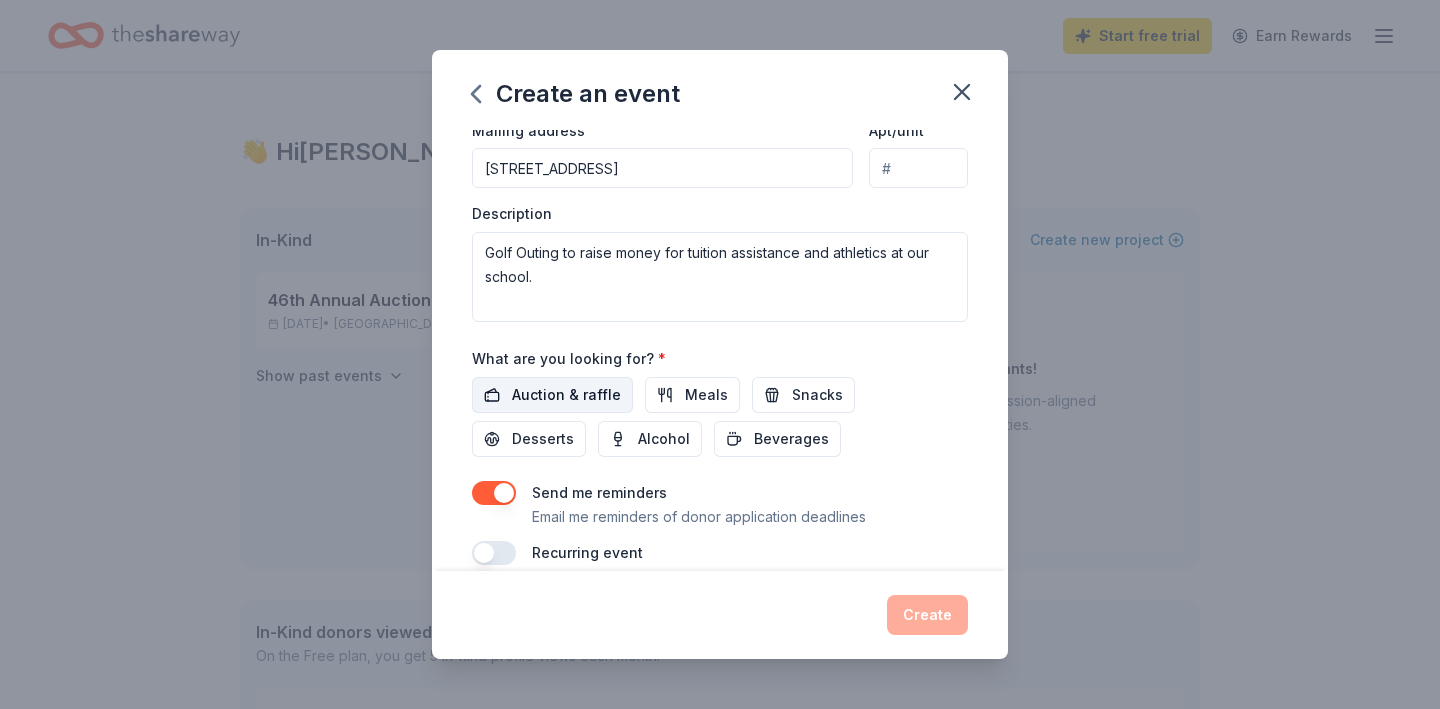click on "Auction & raffle" at bounding box center [566, 395] 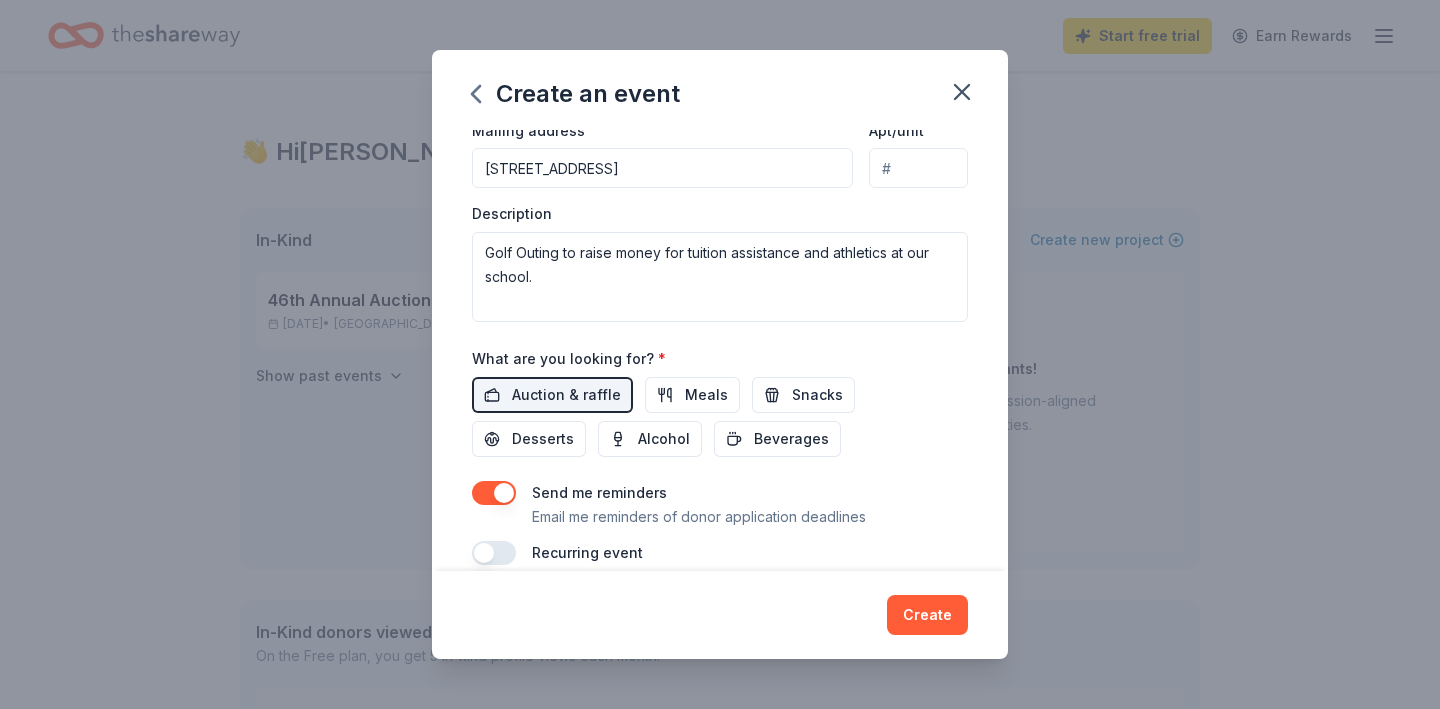 click at bounding box center [494, 493] 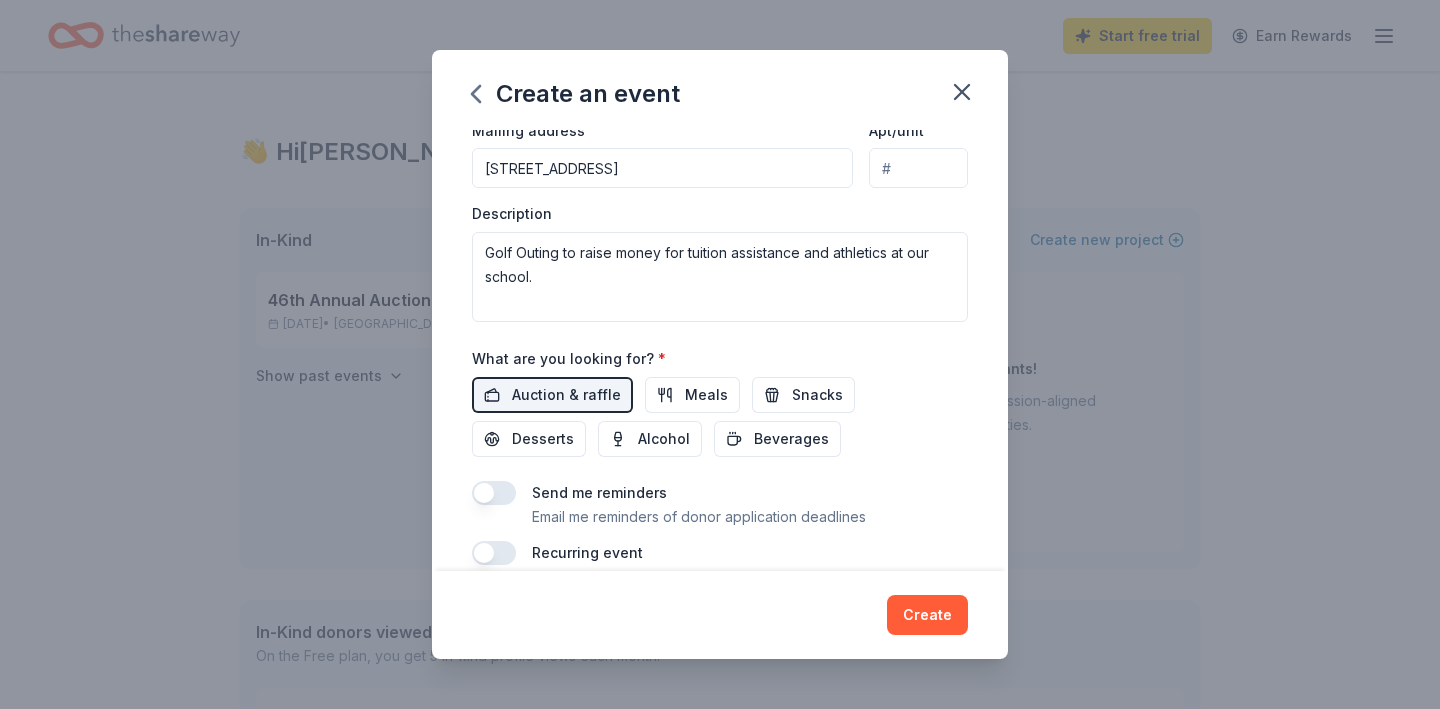 scroll, scrollTop: 518, scrollLeft: 0, axis: vertical 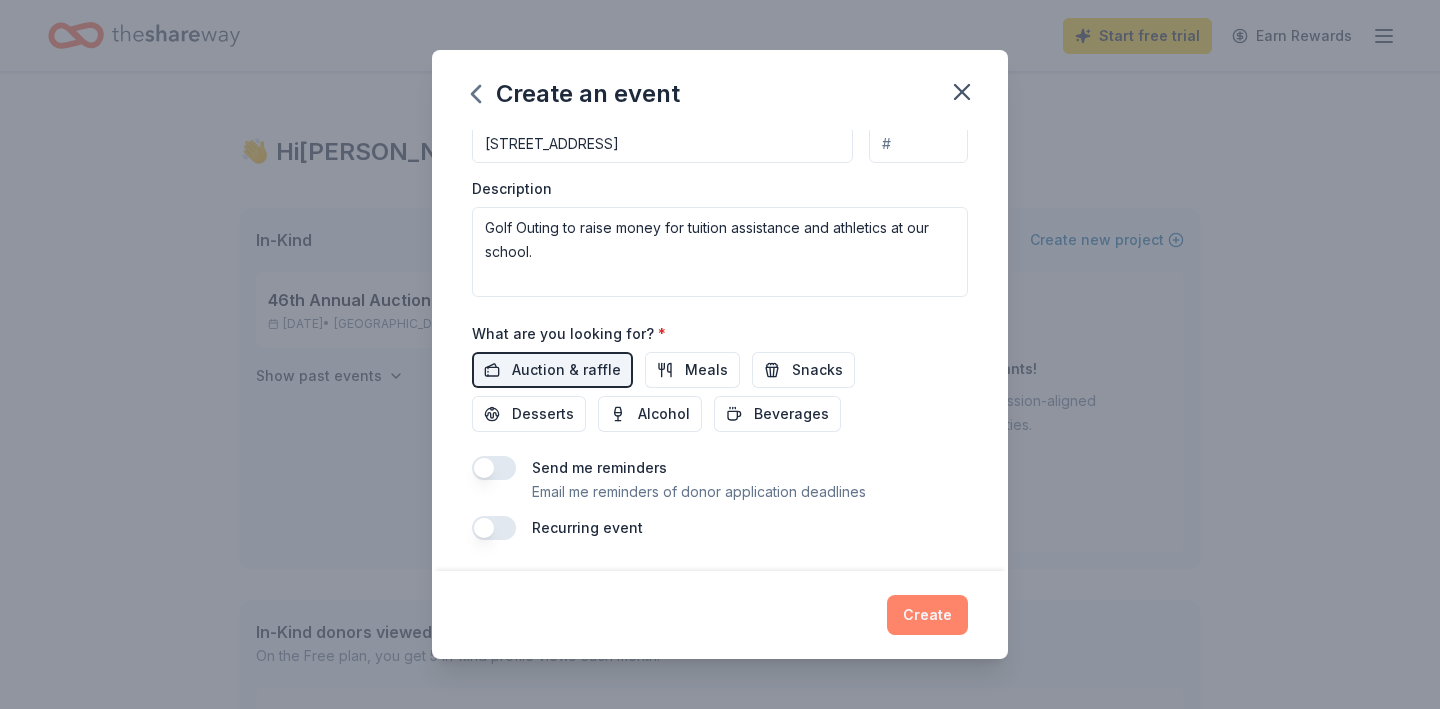 click on "Create" at bounding box center [927, 615] 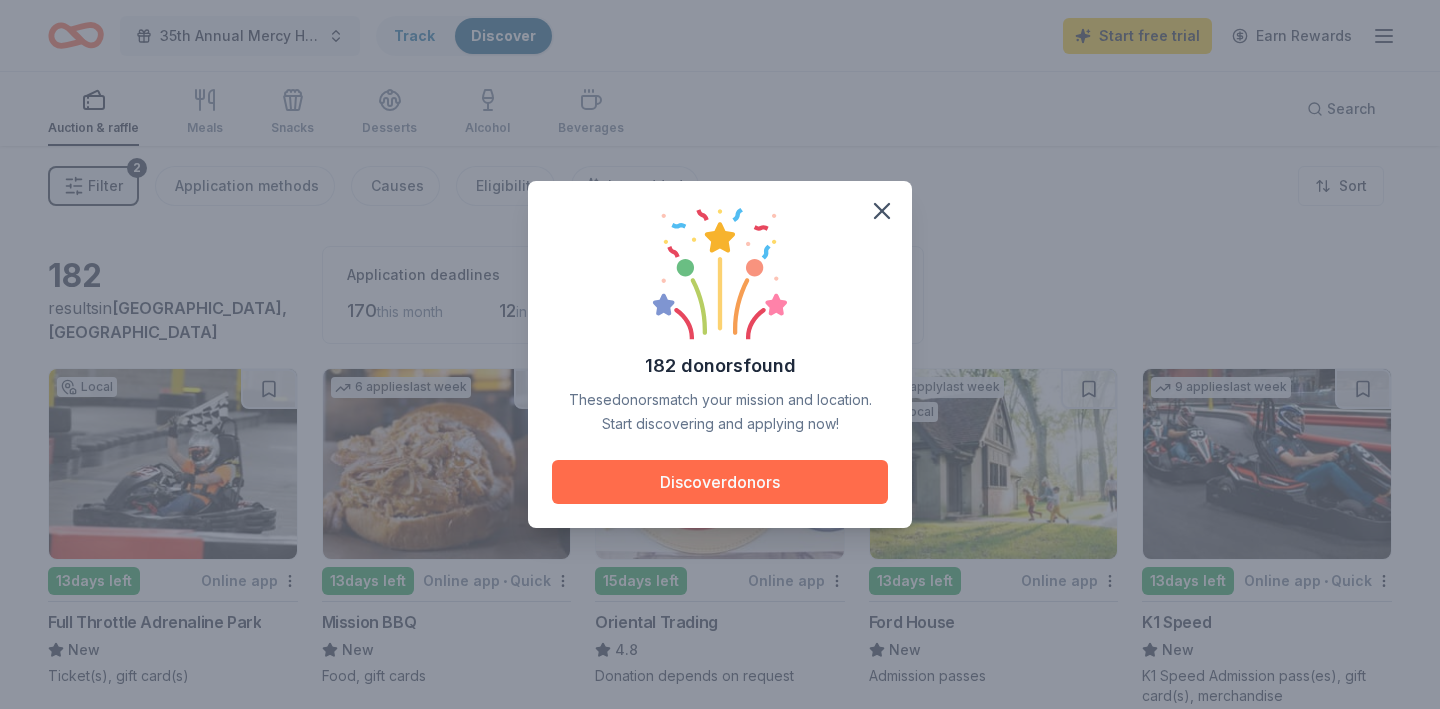 click on "Discover  donors" at bounding box center (720, 482) 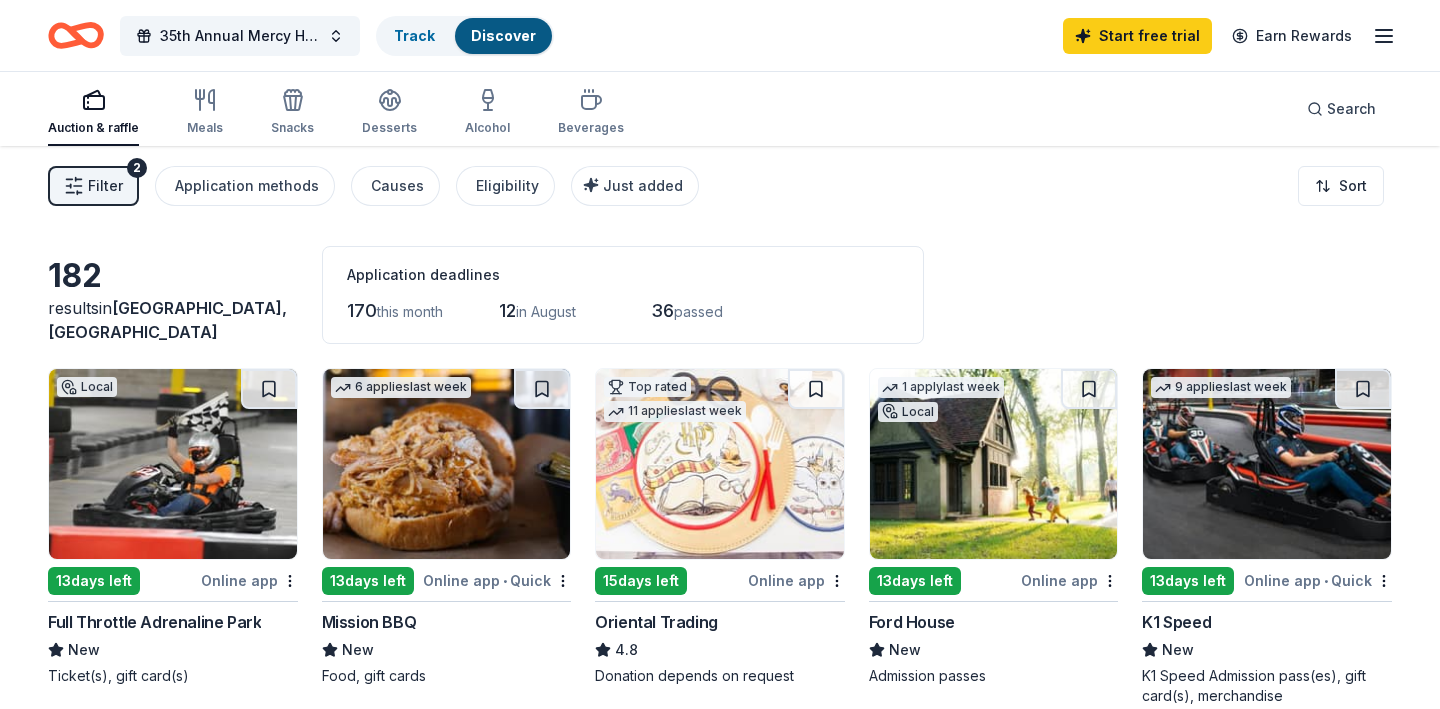 click at bounding box center [447, 464] 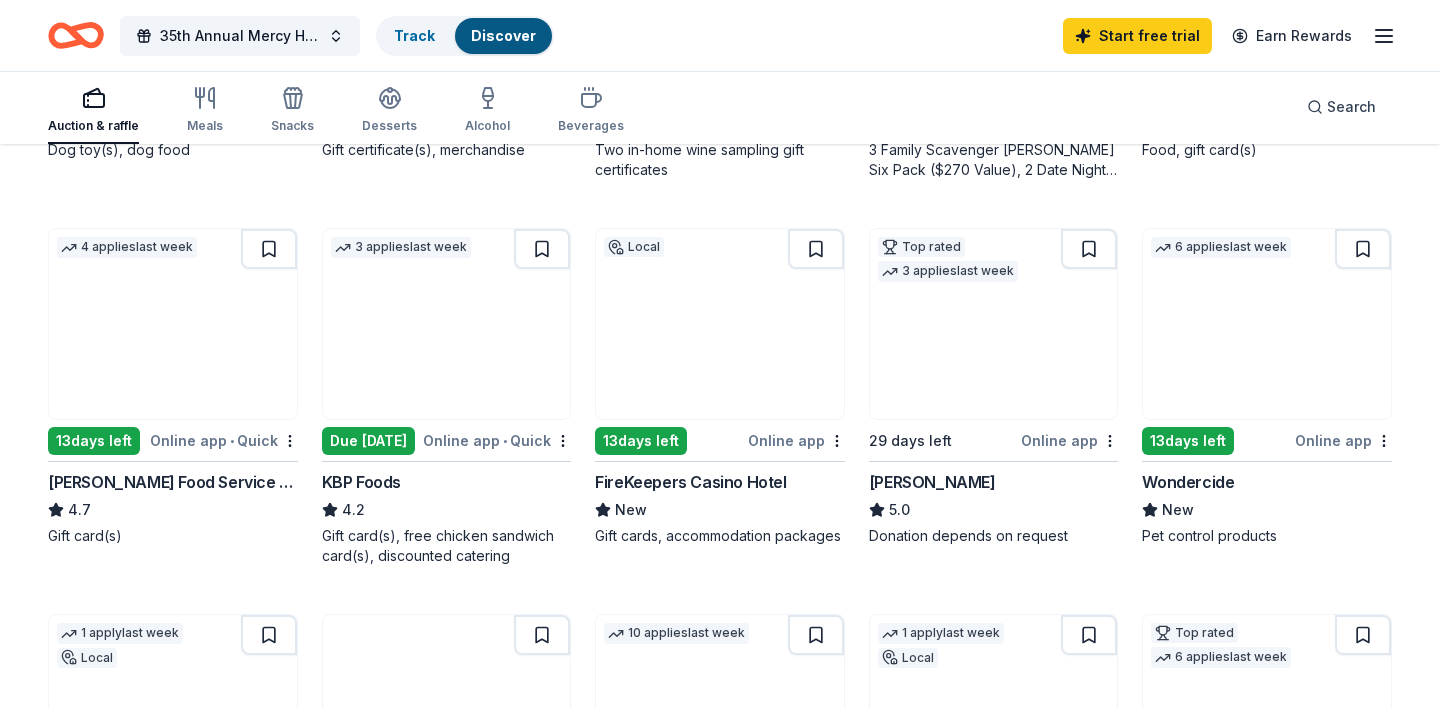 scroll, scrollTop: 914, scrollLeft: 0, axis: vertical 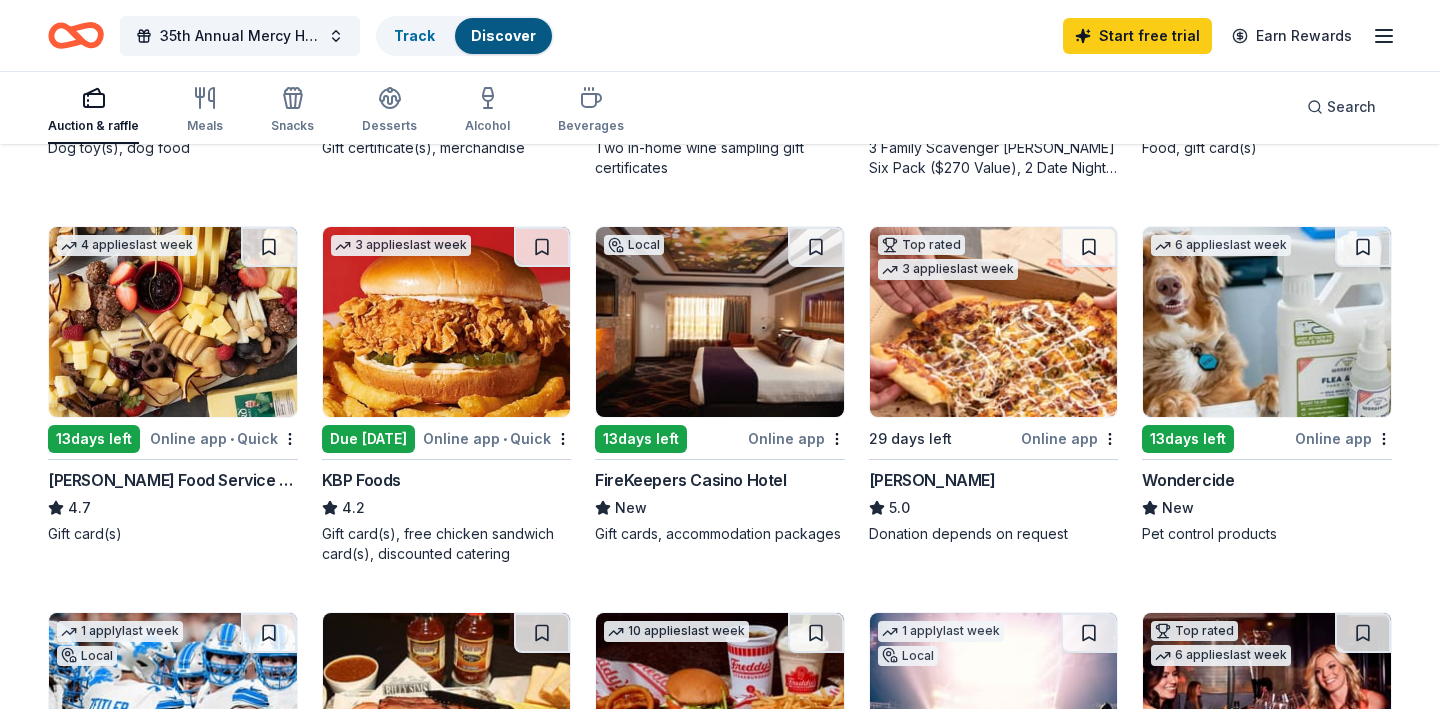 click at bounding box center [720, 322] 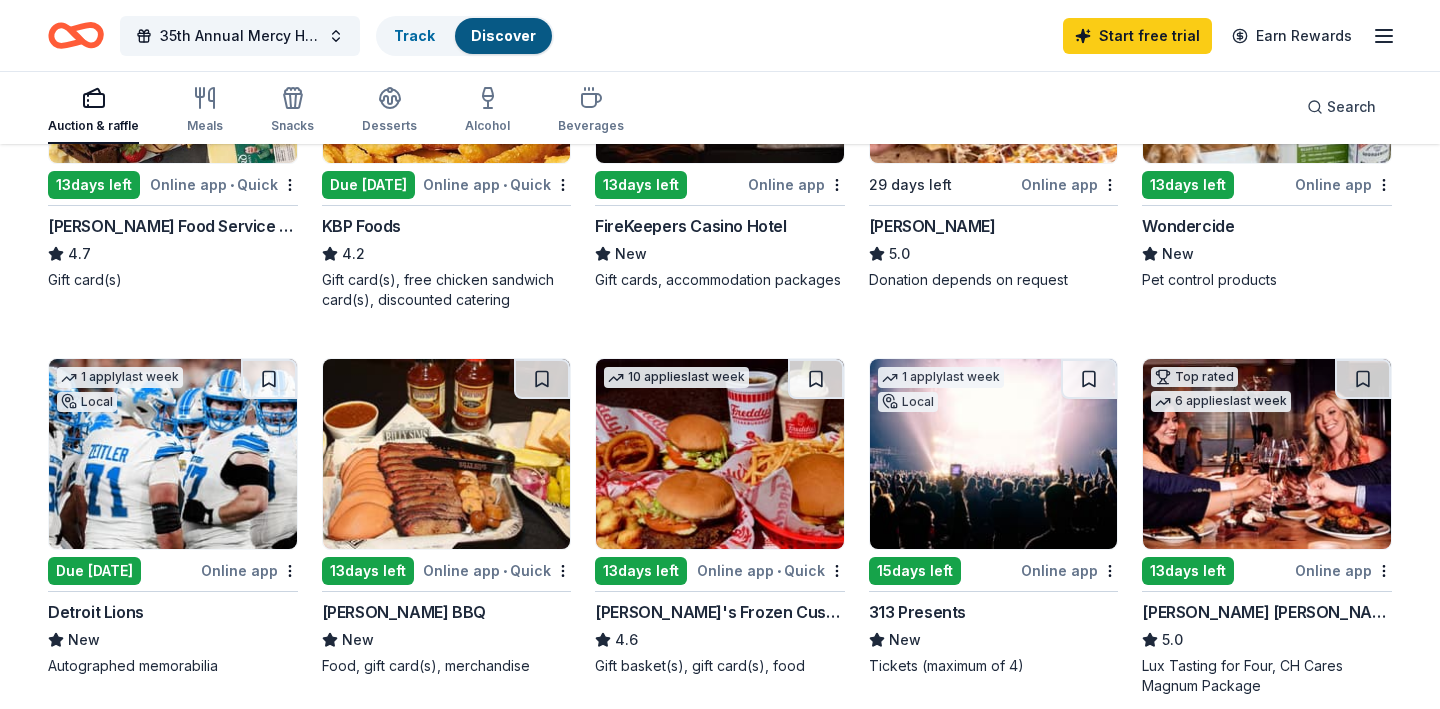 scroll, scrollTop: 1225, scrollLeft: 0, axis: vertical 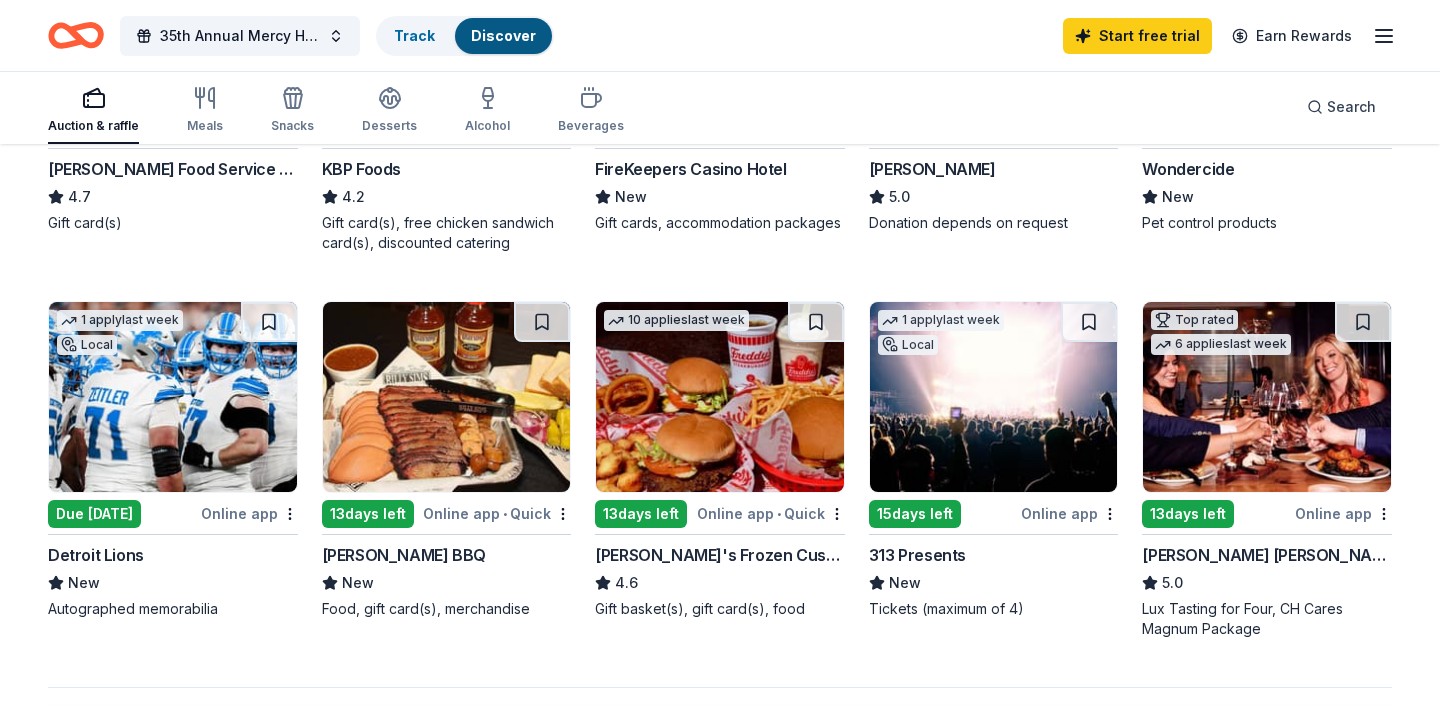click at bounding box center [173, 397] 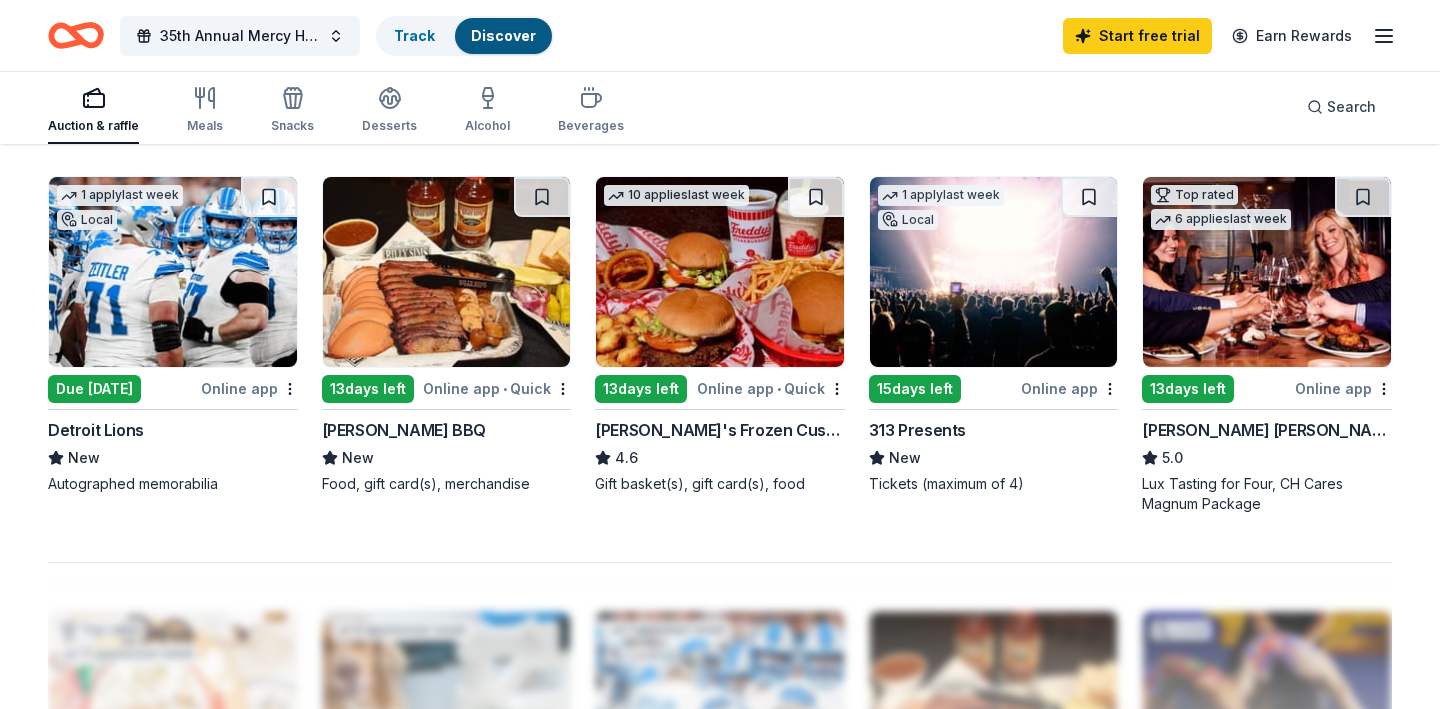 scroll, scrollTop: 1349, scrollLeft: 0, axis: vertical 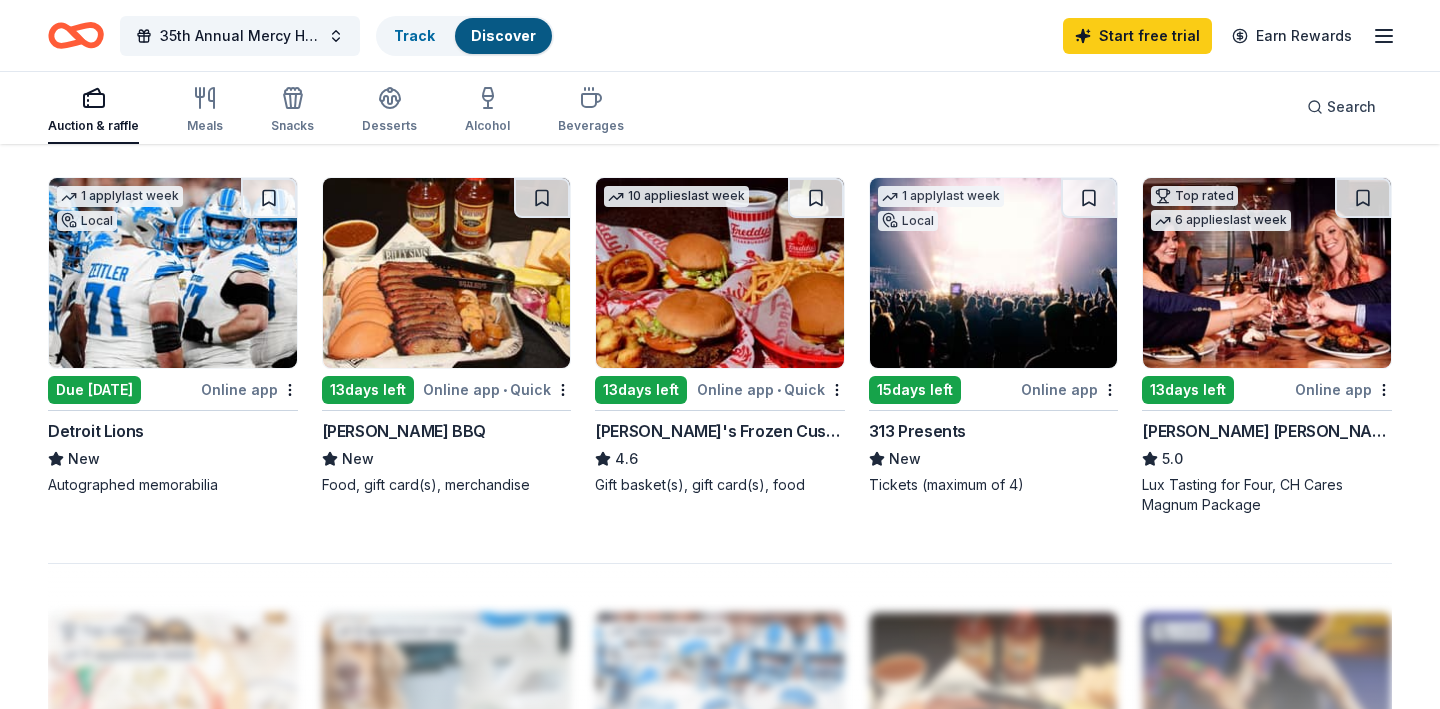 click at bounding box center [720, 273] 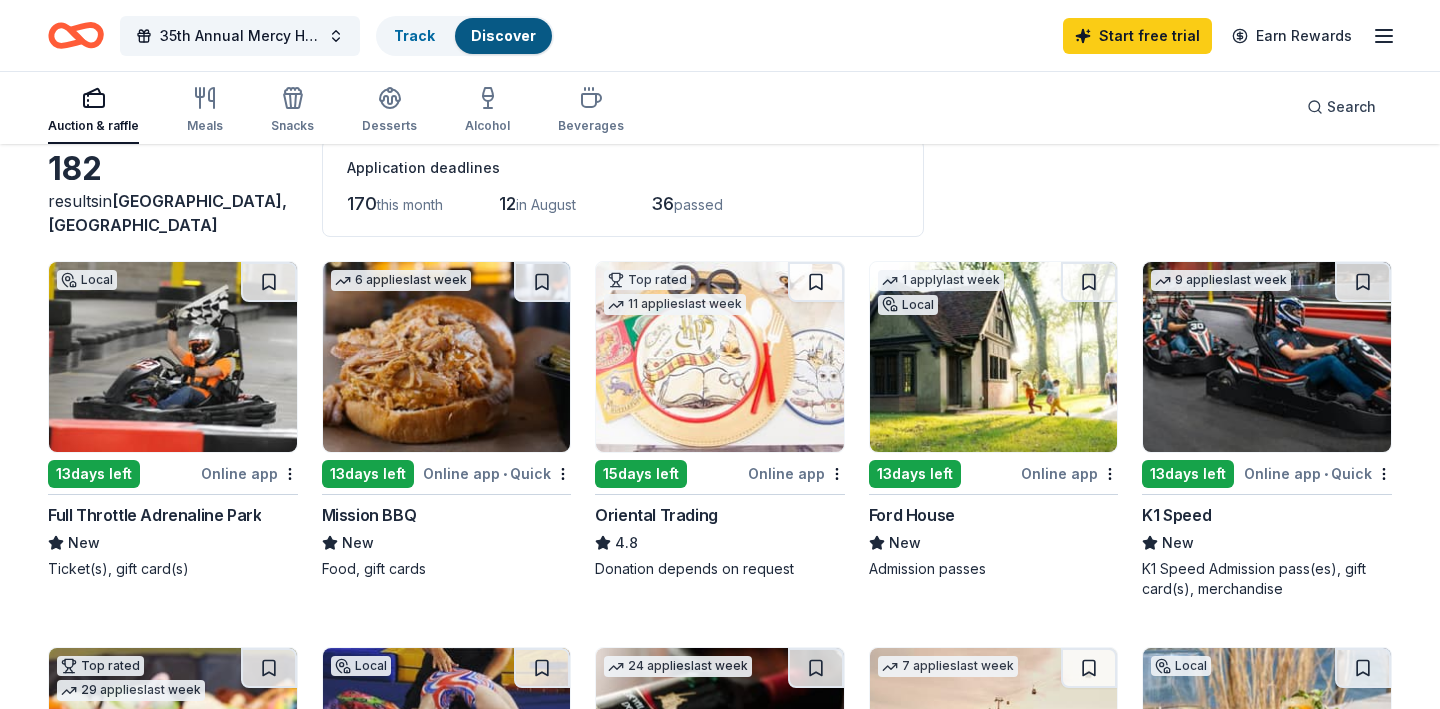 scroll, scrollTop: 105, scrollLeft: 0, axis: vertical 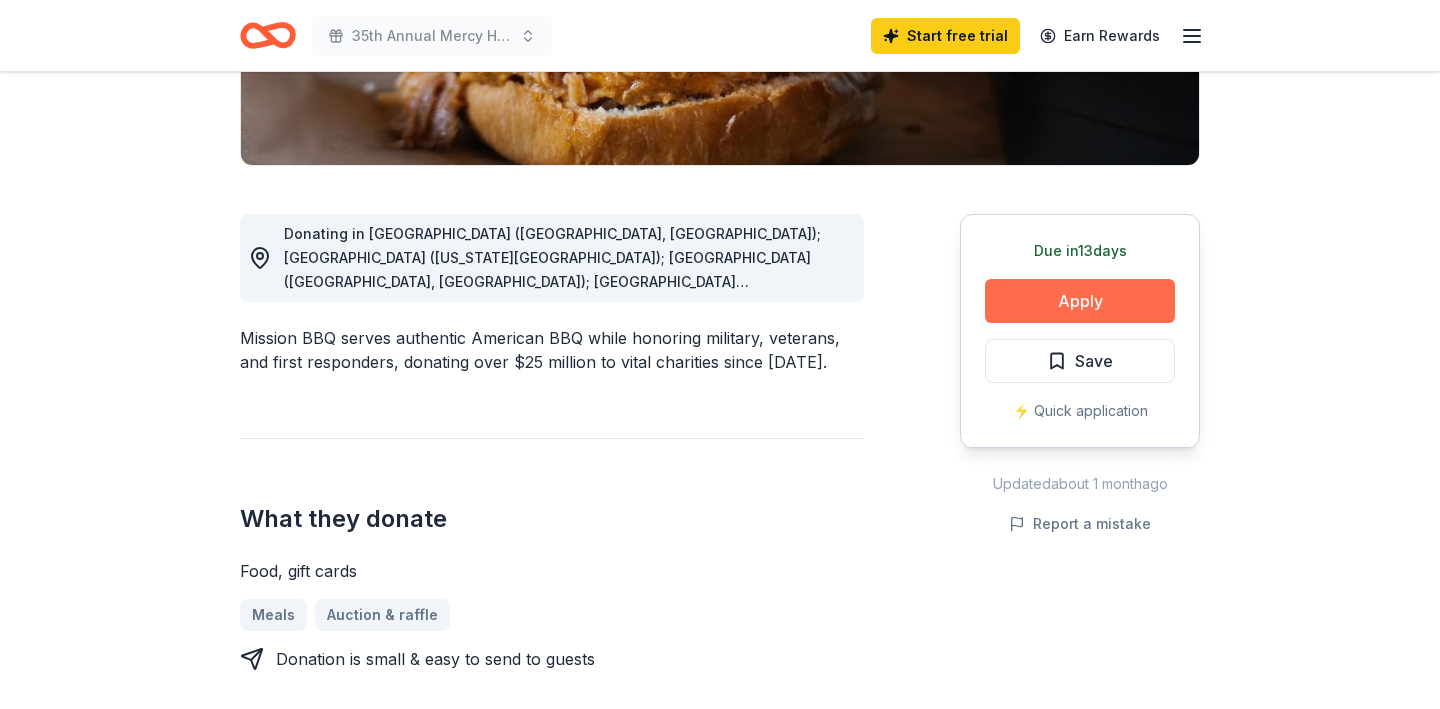 click on "Apply" at bounding box center [1080, 301] 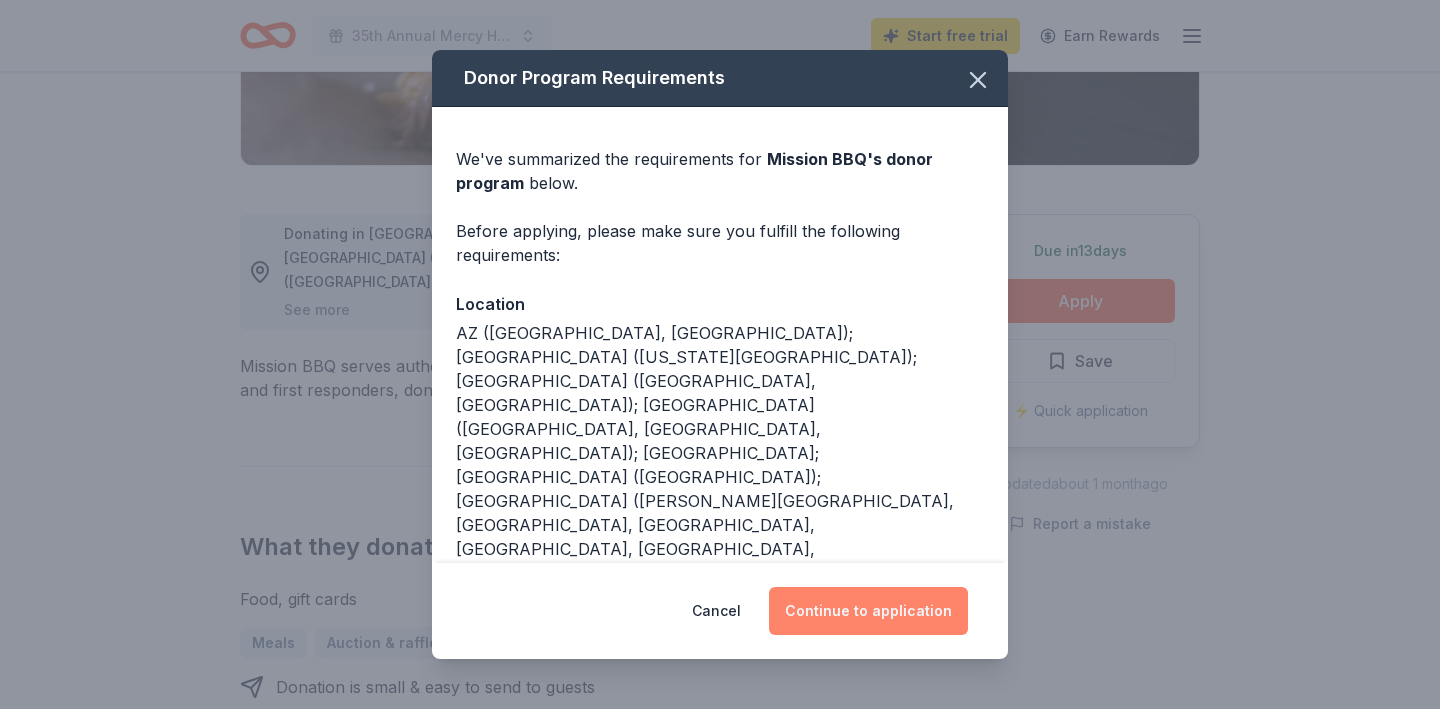 click on "Continue to application" at bounding box center [868, 611] 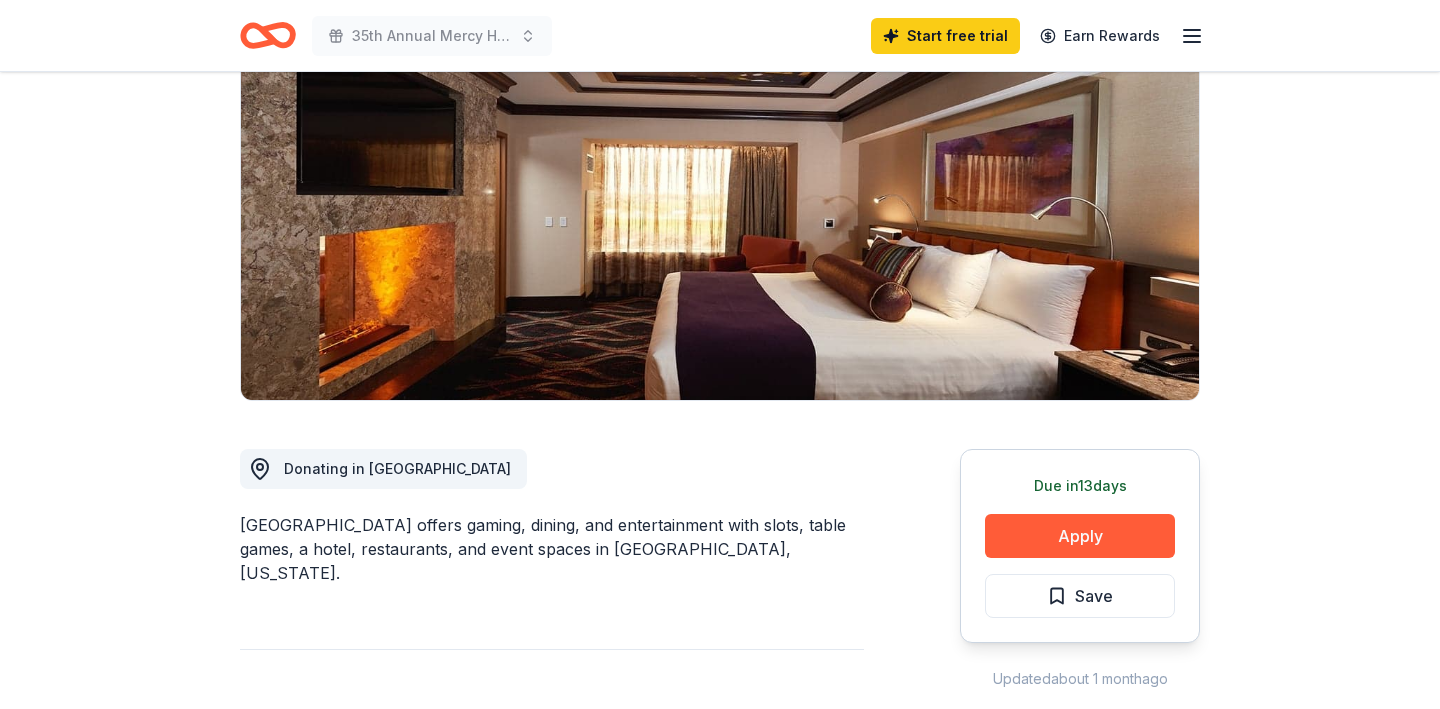 scroll, scrollTop: 227, scrollLeft: 0, axis: vertical 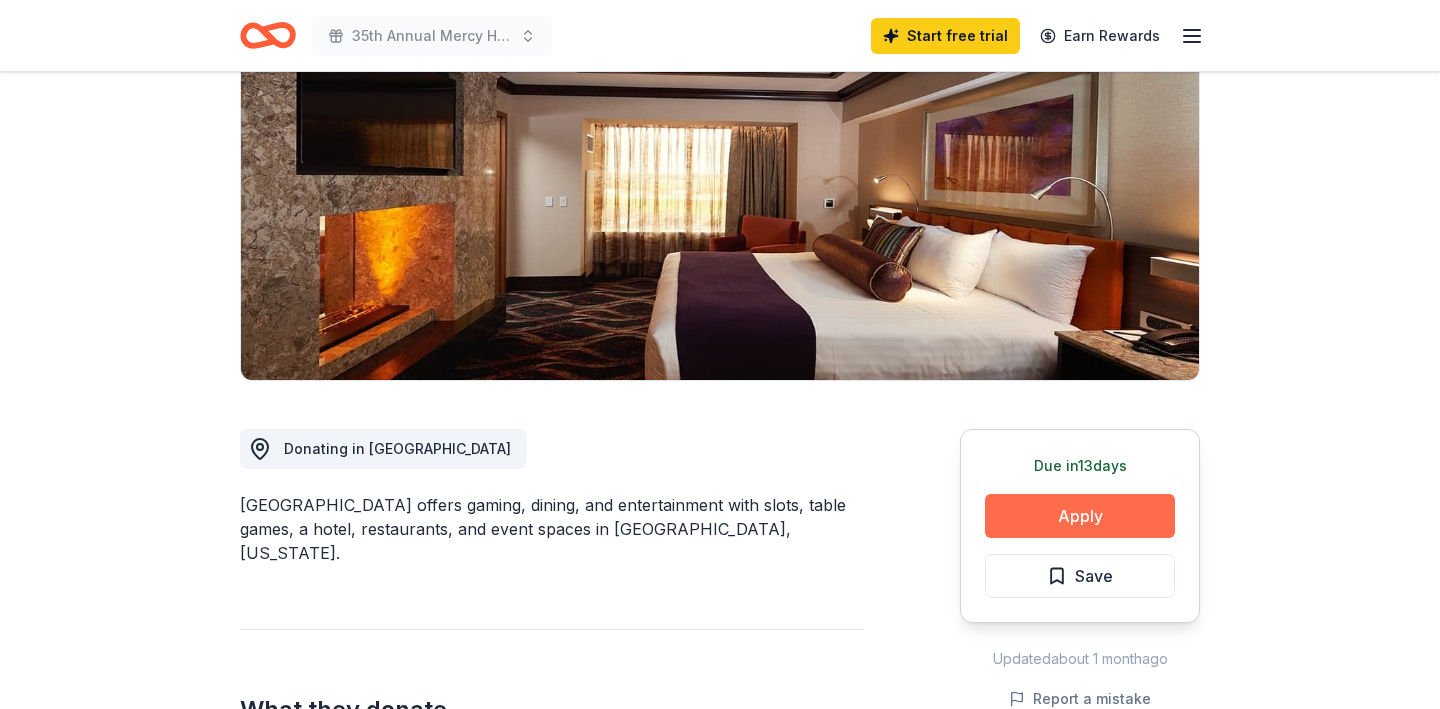 click on "Apply" at bounding box center [1080, 516] 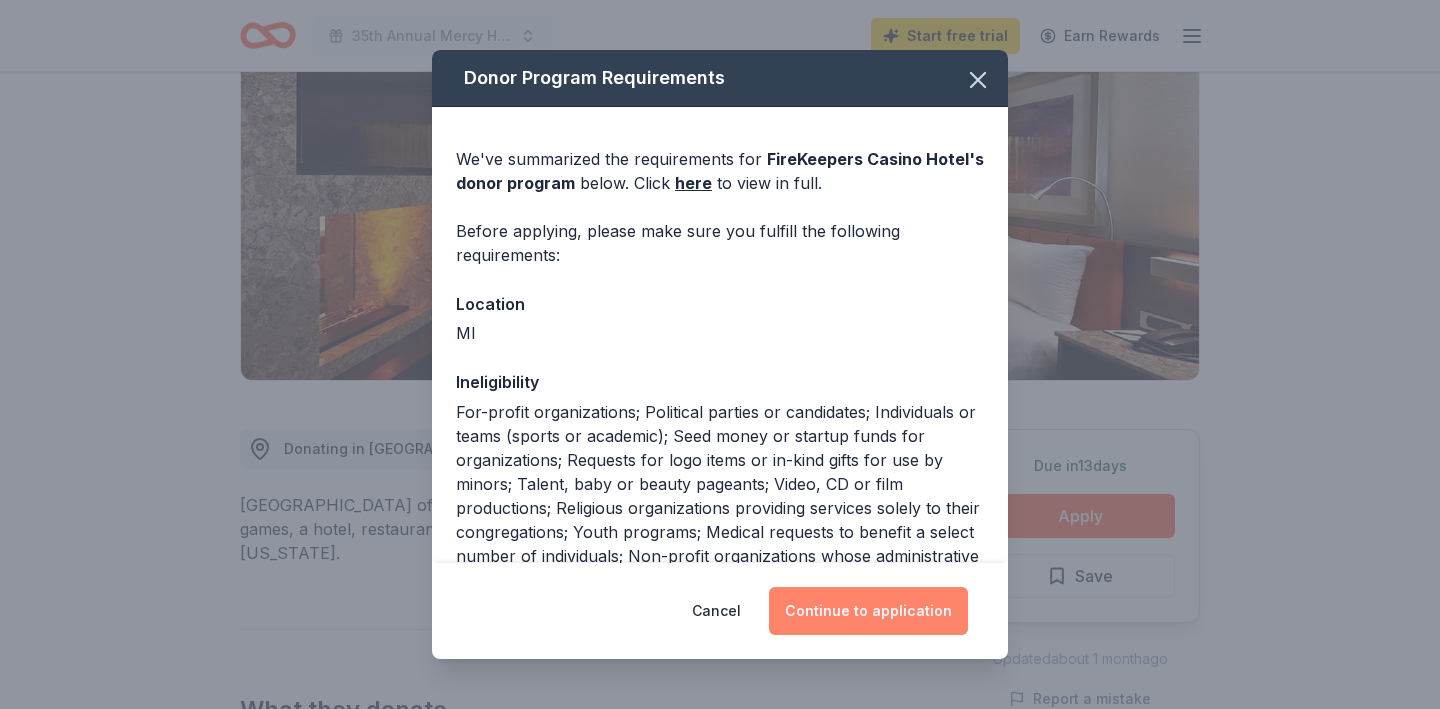 click on "Continue to application" at bounding box center [868, 611] 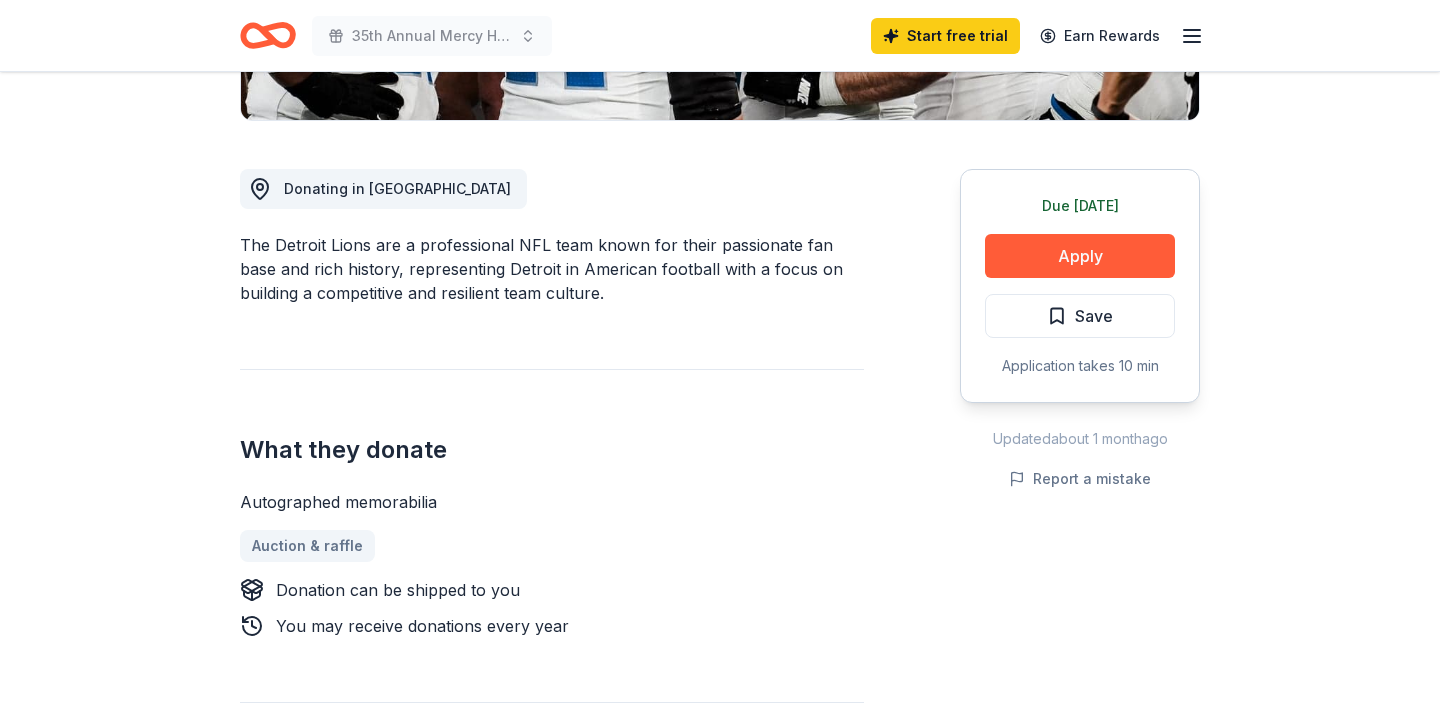 scroll, scrollTop: 489, scrollLeft: 0, axis: vertical 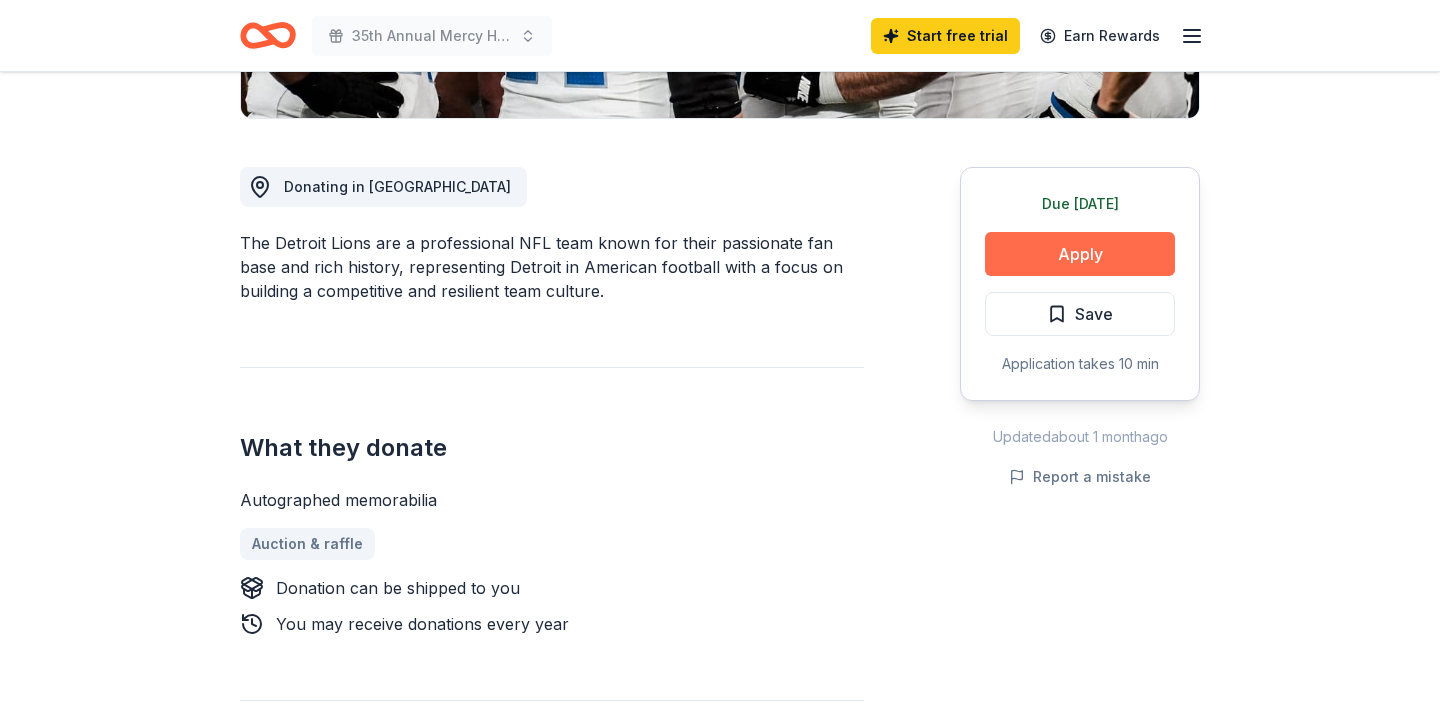 click on "Apply" at bounding box center [1080, 254] 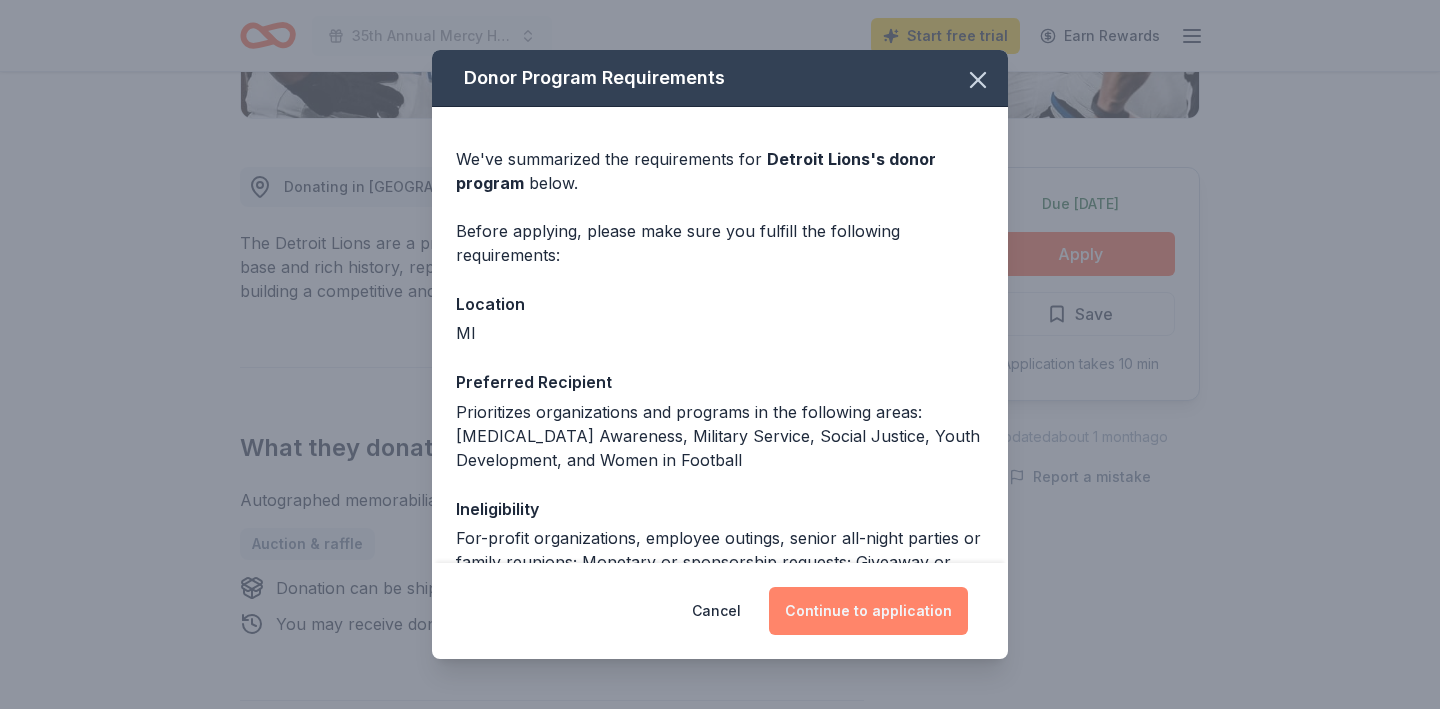 click on "Continue to application" at bounding box center [868, 611] 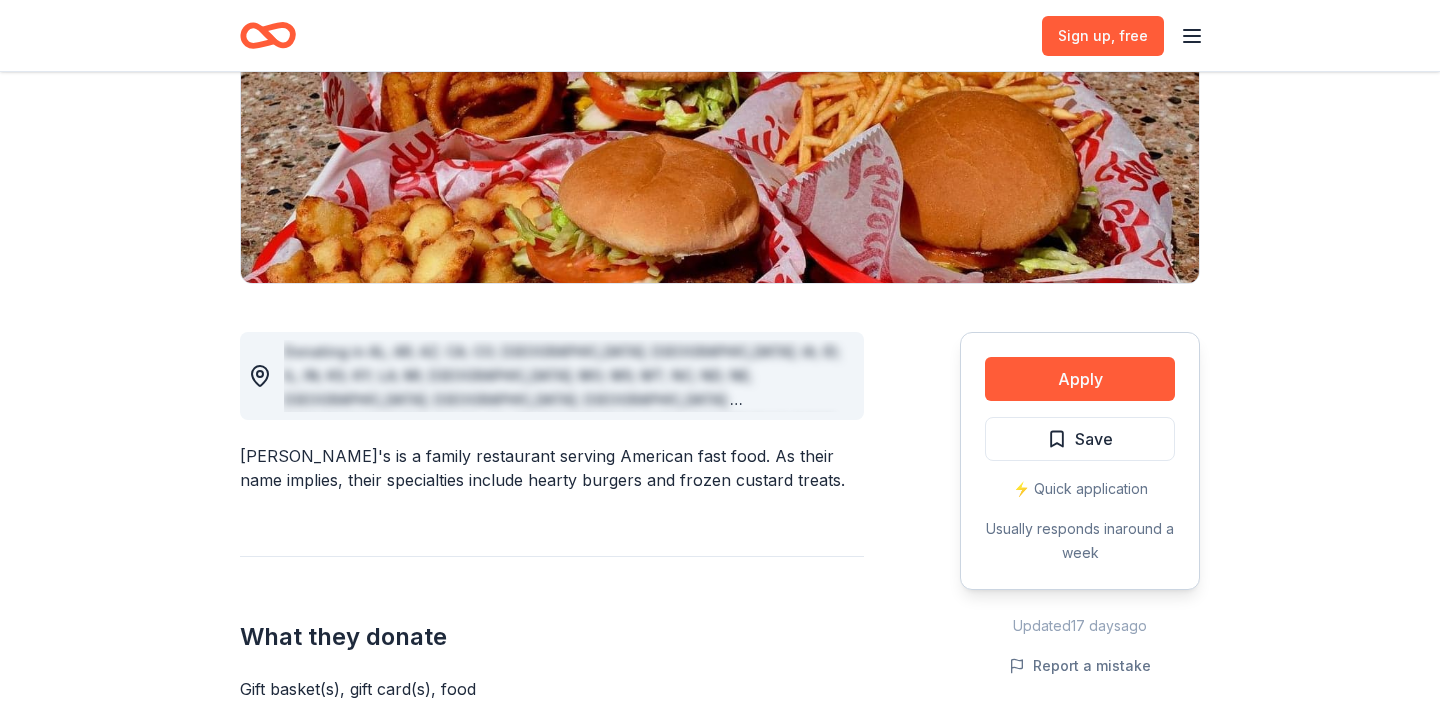 scroll, scrollTop: 0, scrollLeft: 0, axis: both 